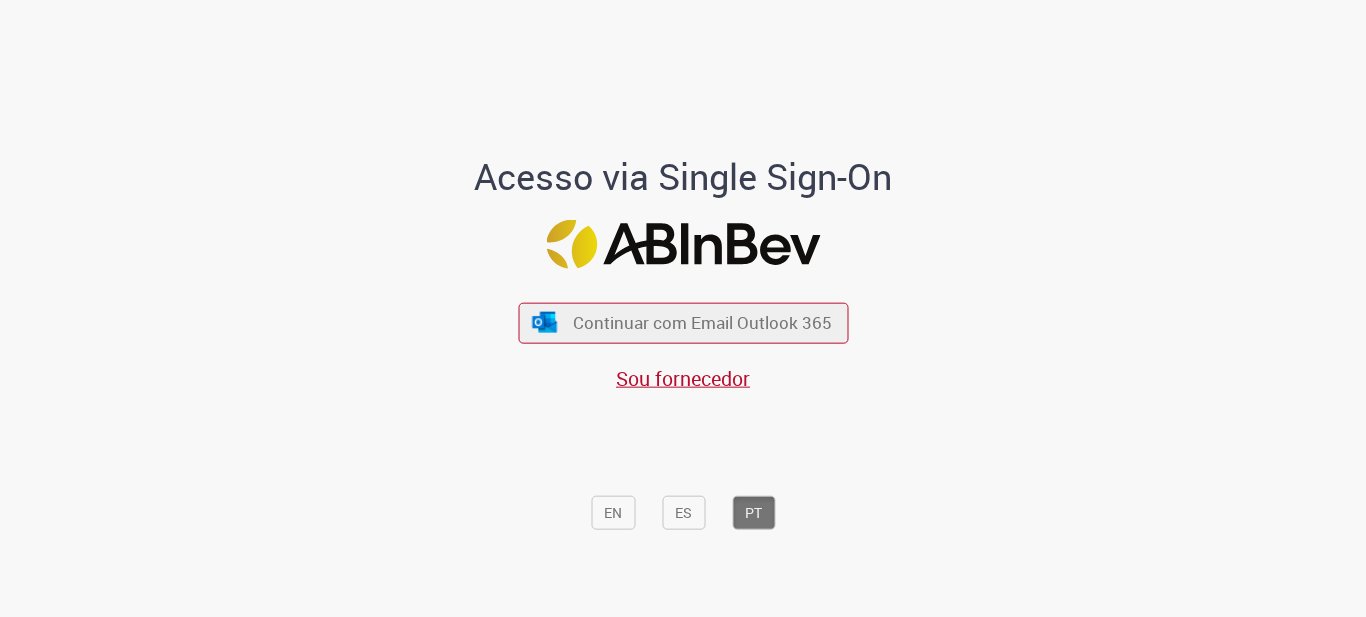scroll, scrollTop: 0, scrollLeft: 0, axis: both 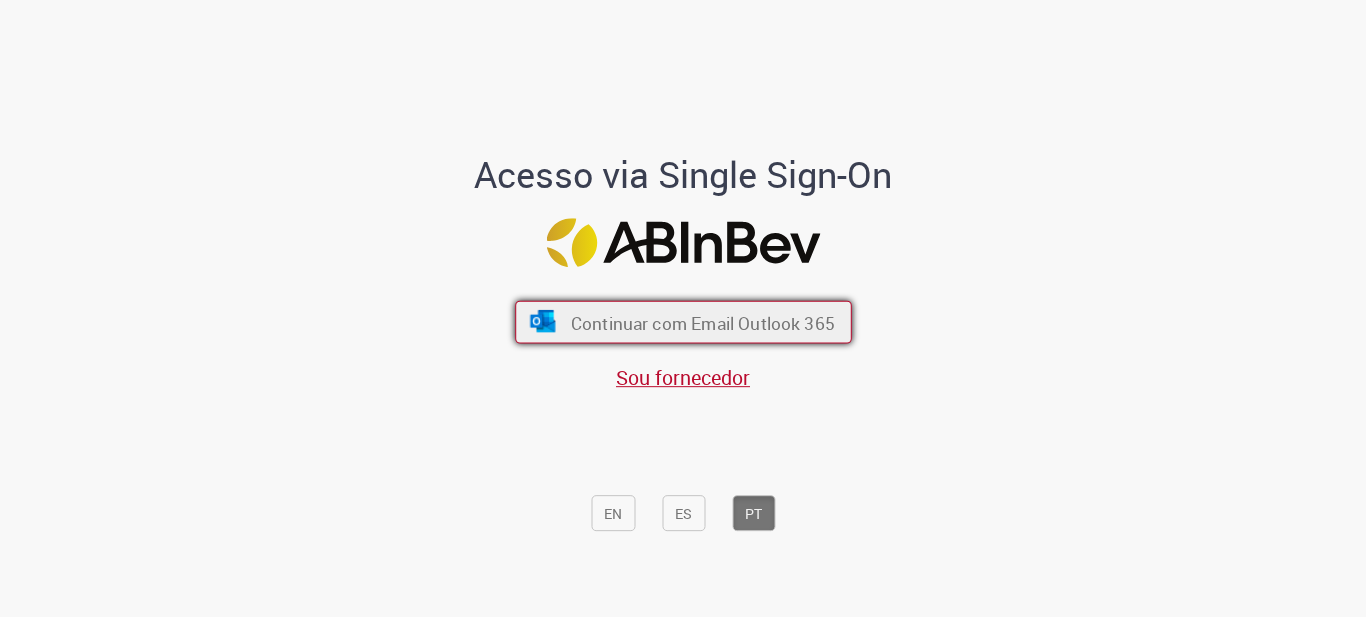 click on "Continuar com Email Outlook 365" at bounding box center (702, 322) 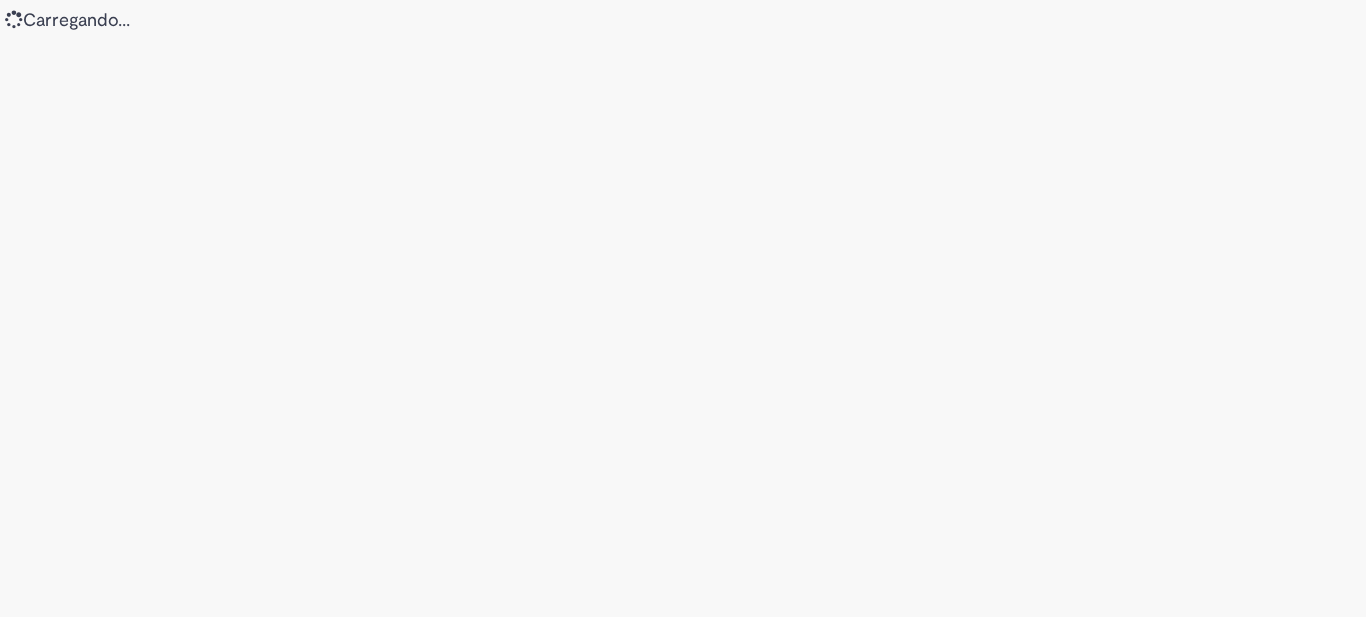 scroll, scrollTop: 0, scrollLeft: 0, axis: both 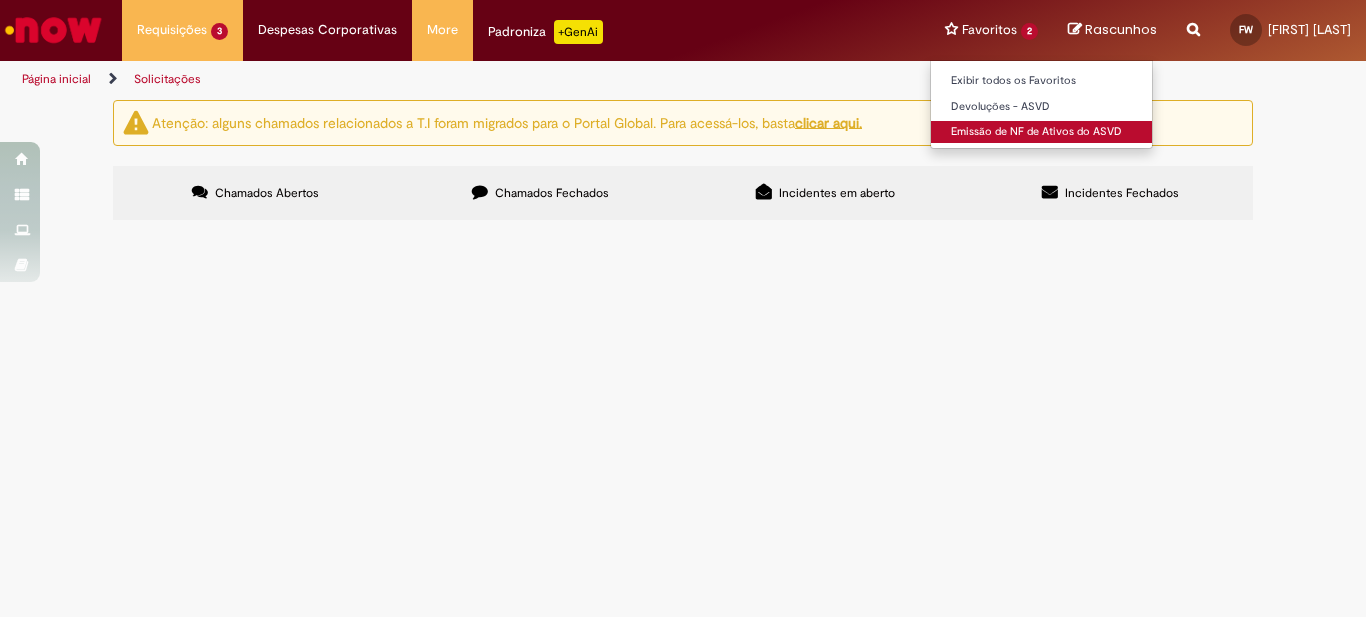 click on "Emissão de NF de Ativos do ASVD" at bounding box center (1041, 132) 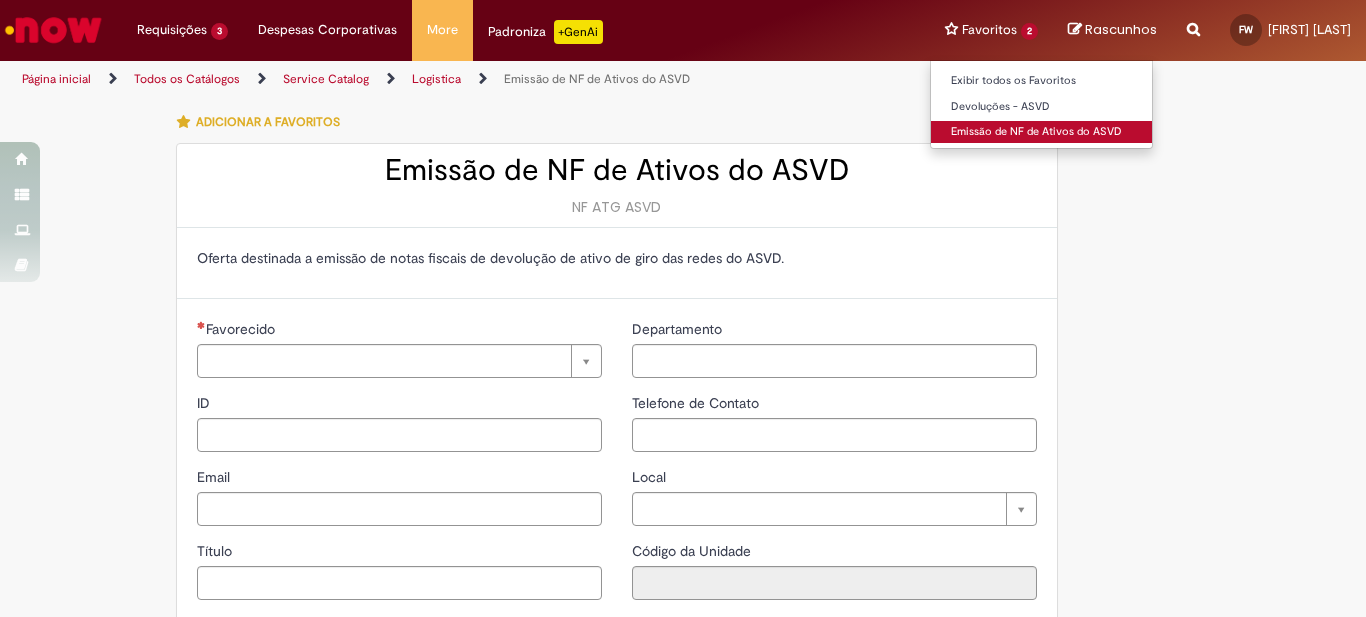 type on "**********" 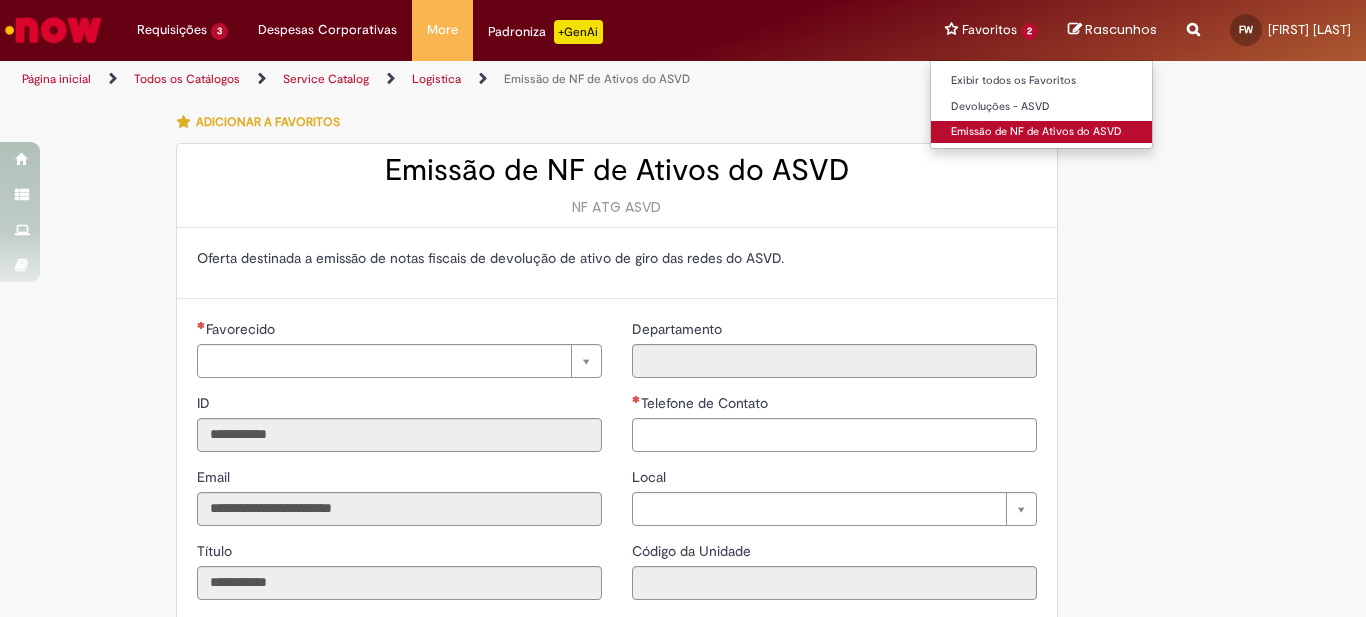 type on "**********" 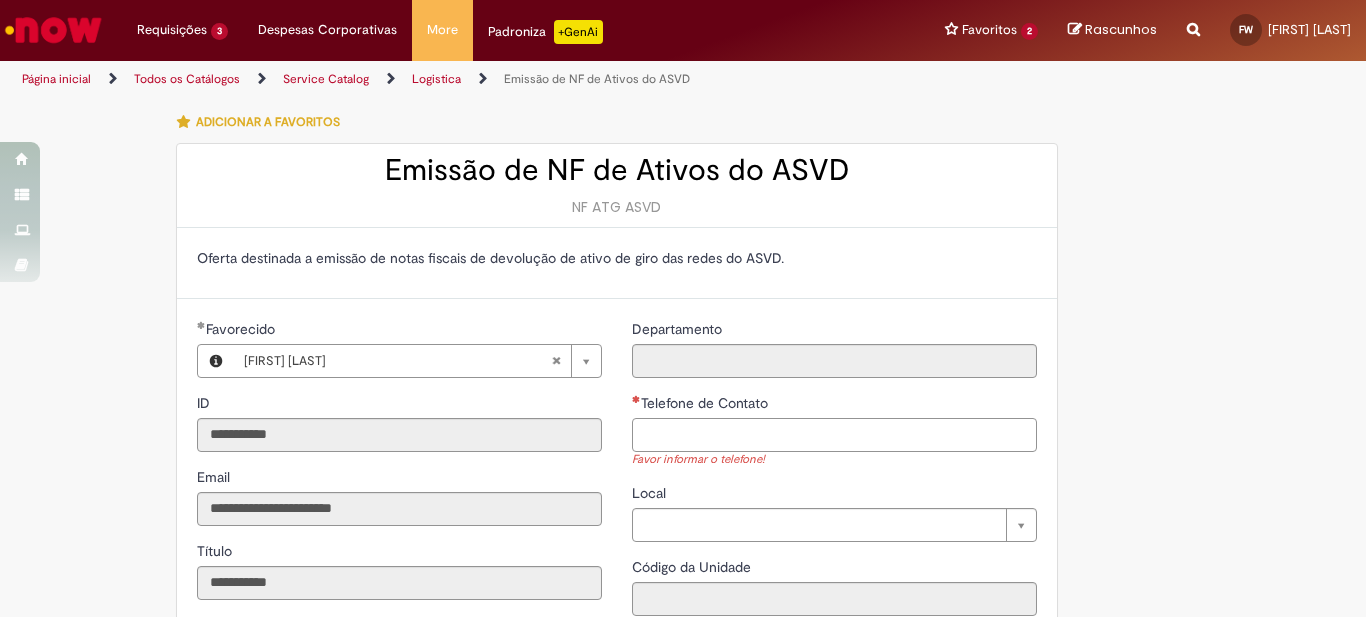 click on "Telefone de Contato" at bounding box center [834, 435] 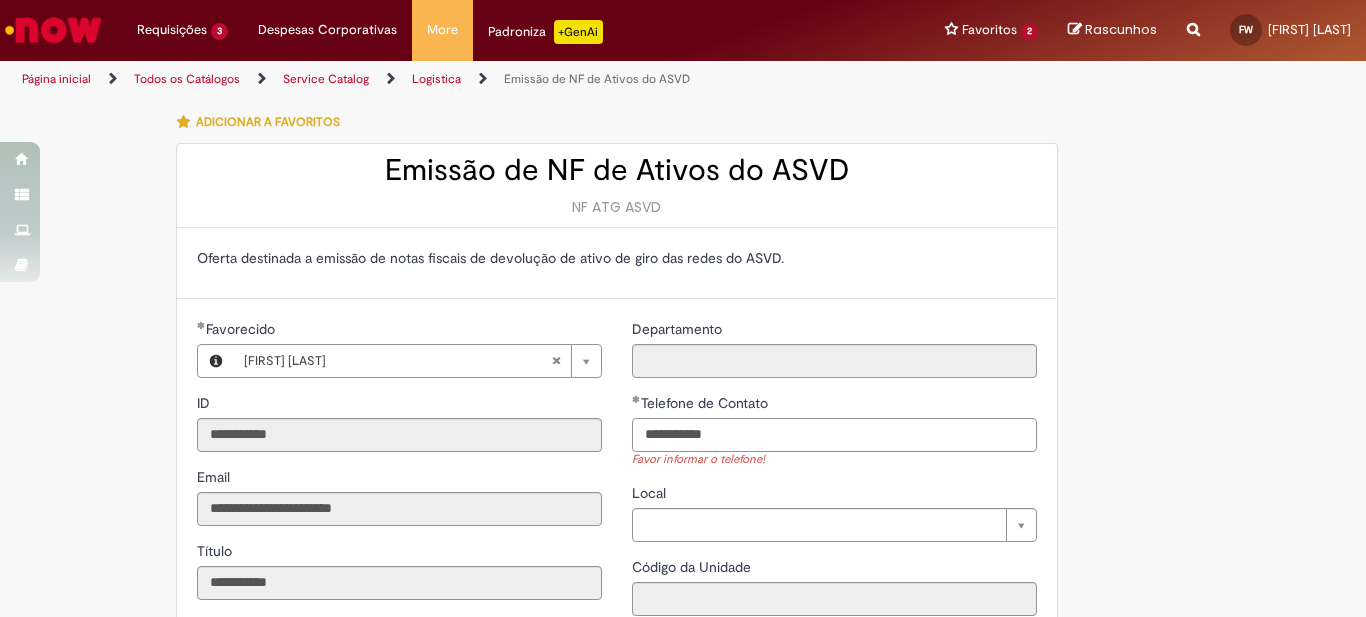 scroll, scrollTop: 67, scrollLeft: 0, axis: vertical 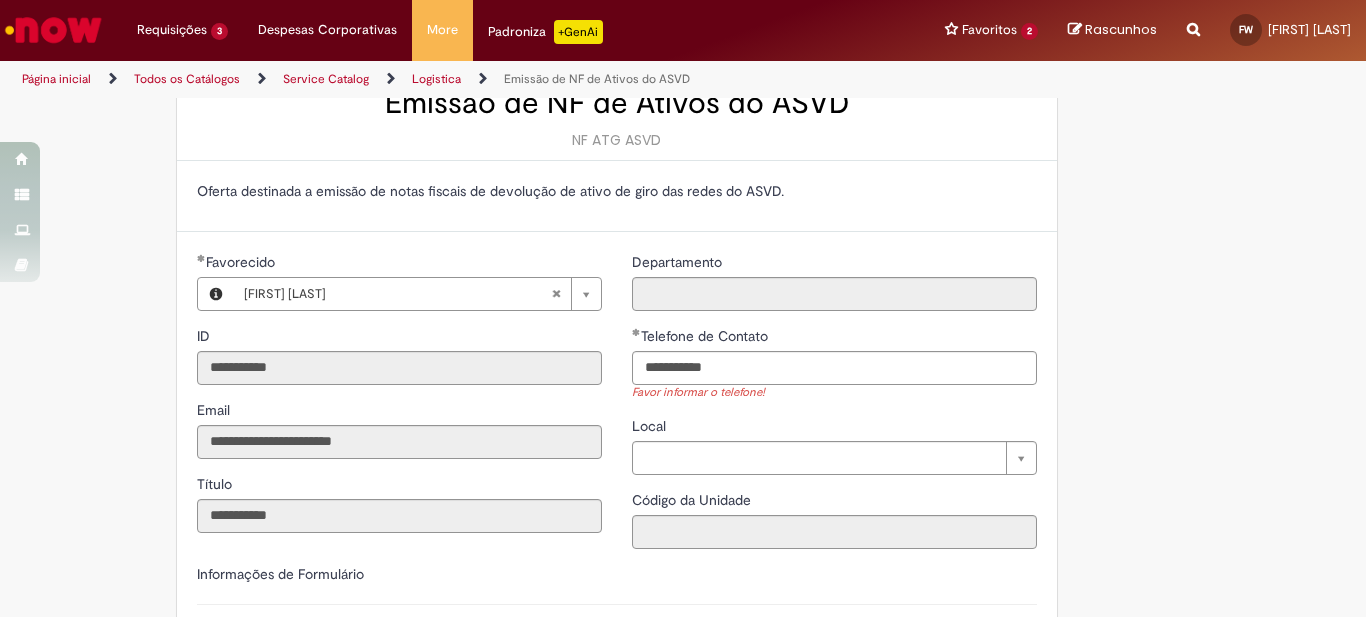 type on "**********" 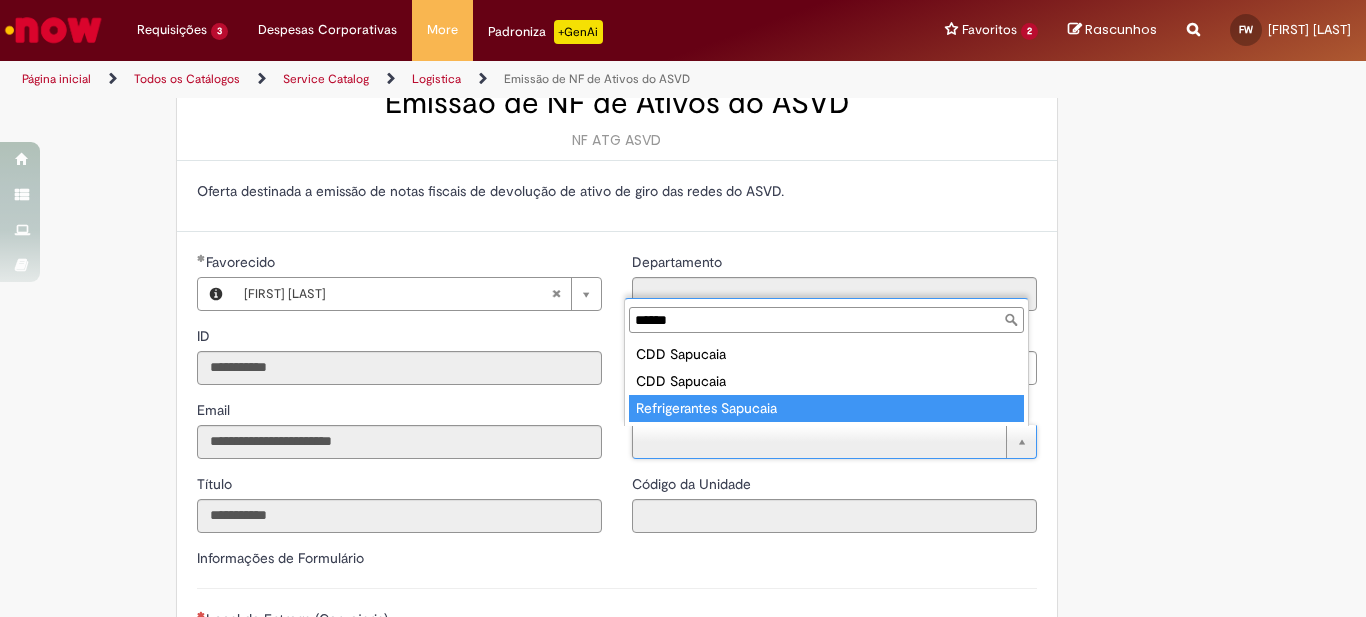 type on "******" 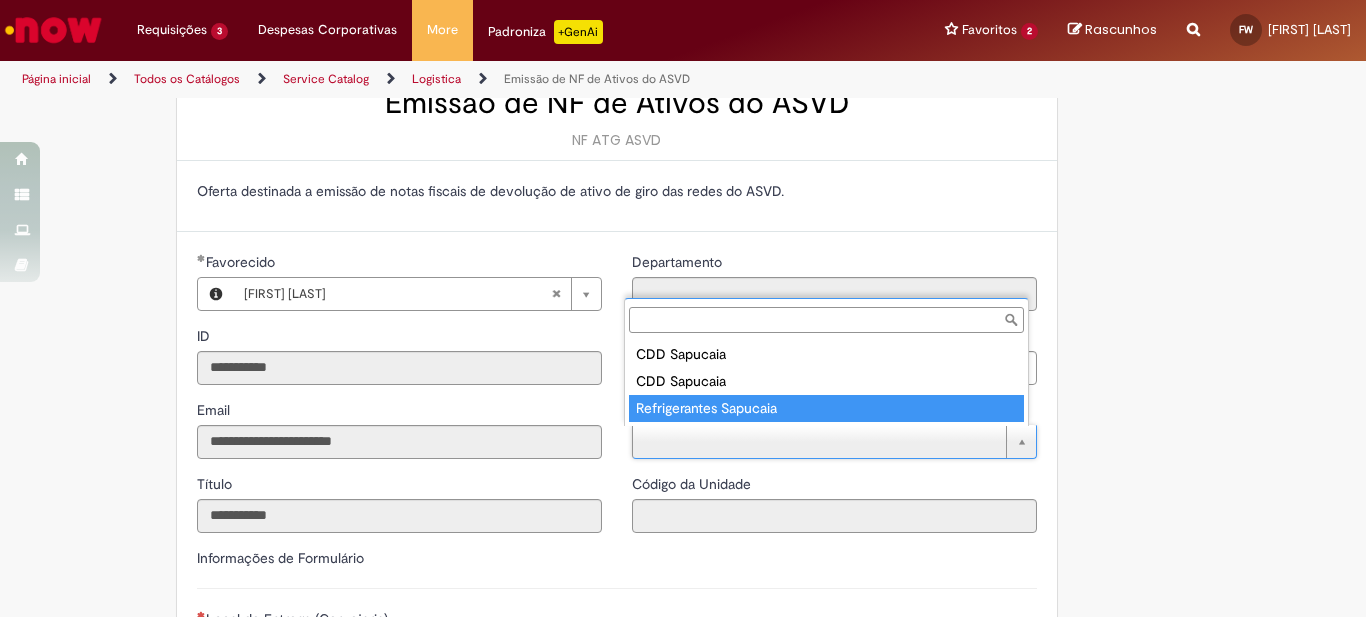 type on "****" 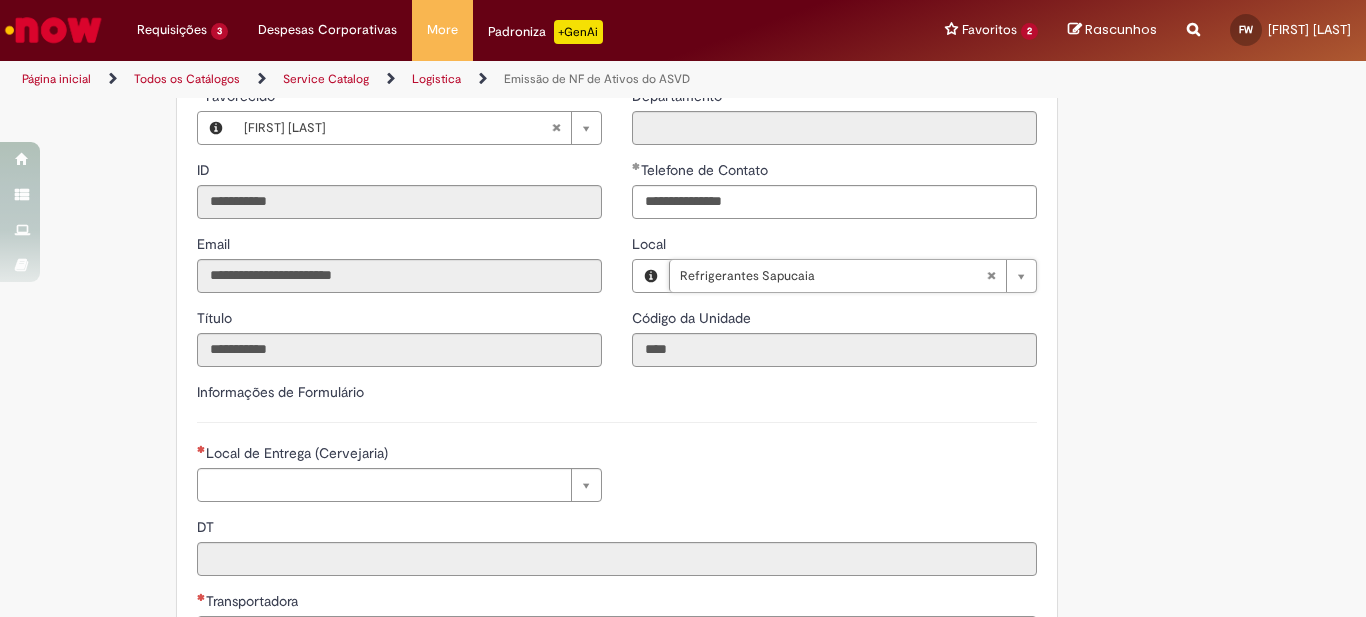 scroll, scrollTop: 367, scrollLeft: 0, axis: vertical 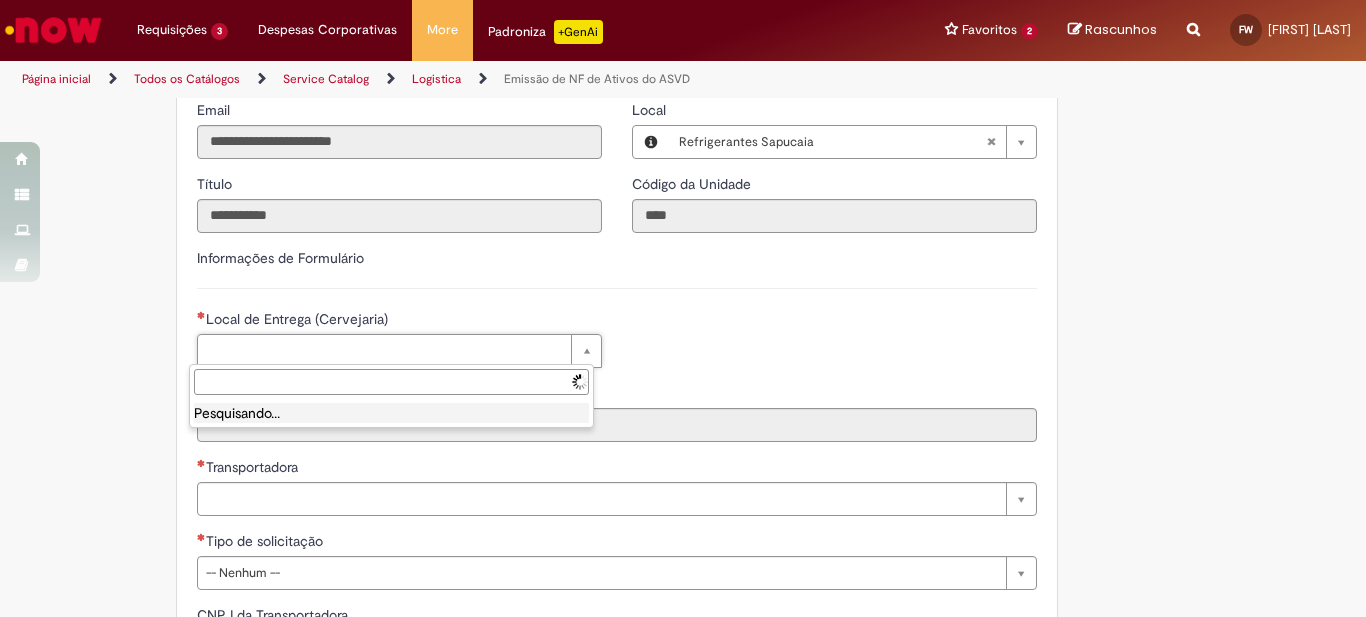 type on "*" 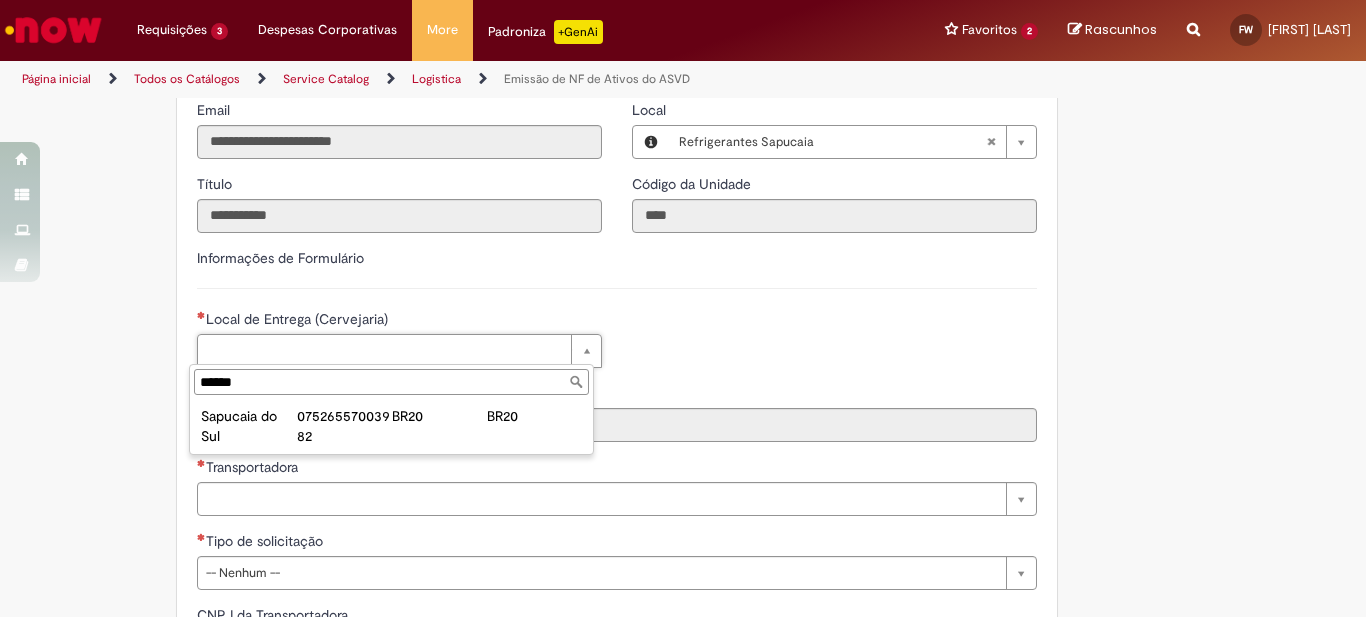 type on "******" 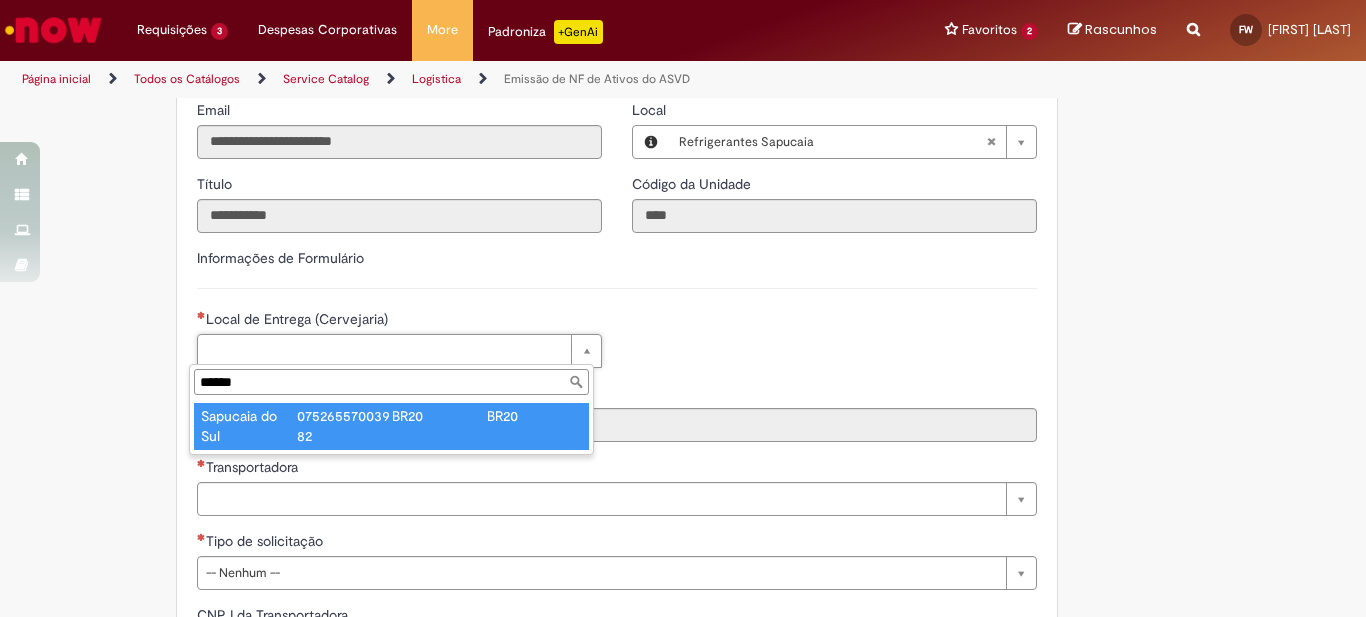 type on "**********" 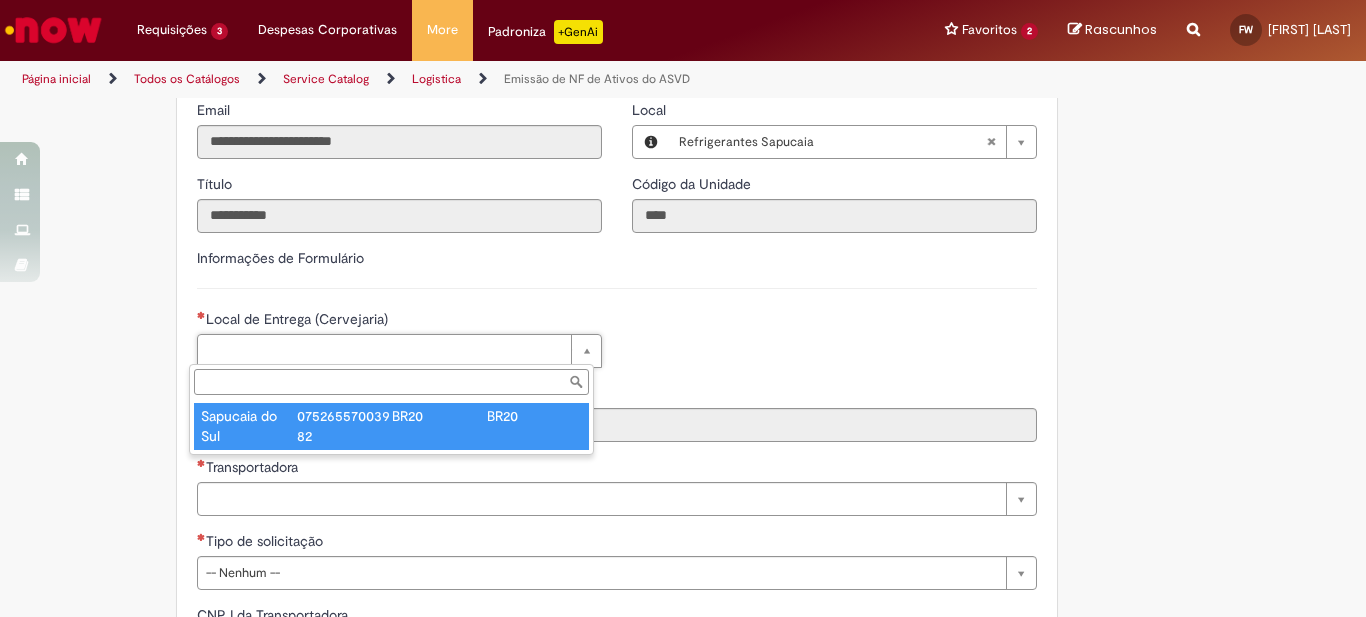 type on "****" 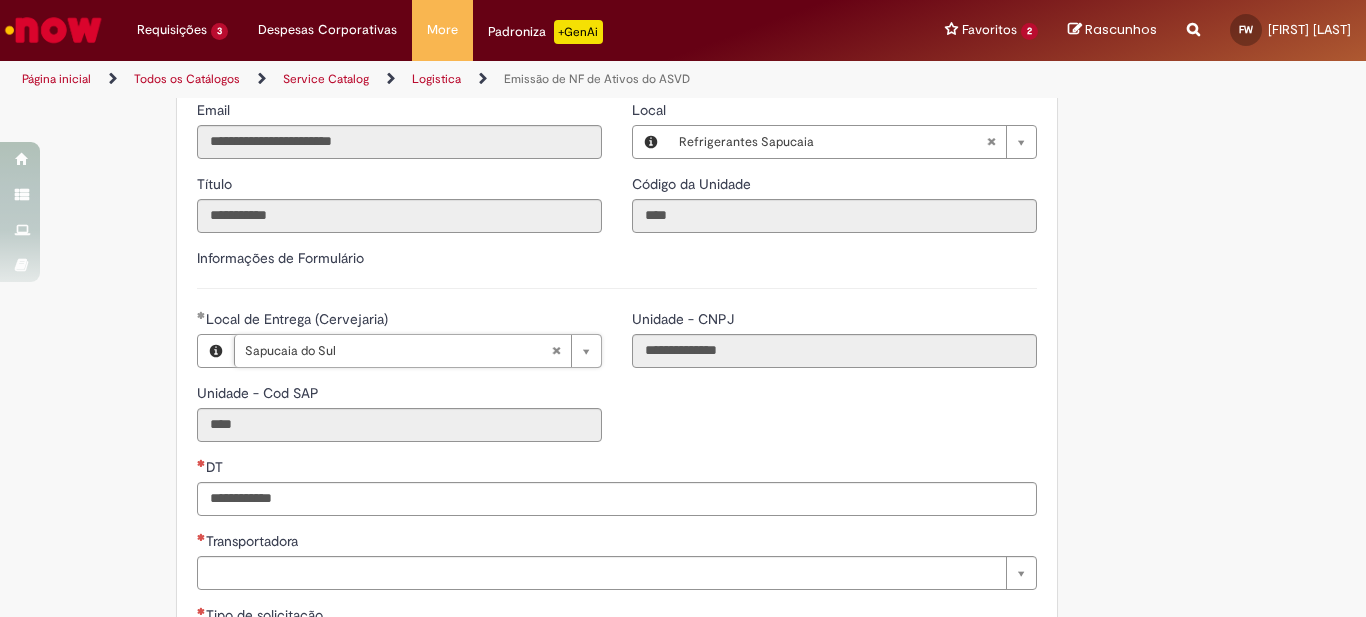 scroll, scrollTop: 533, scrollLeft: 0, axis: vertical 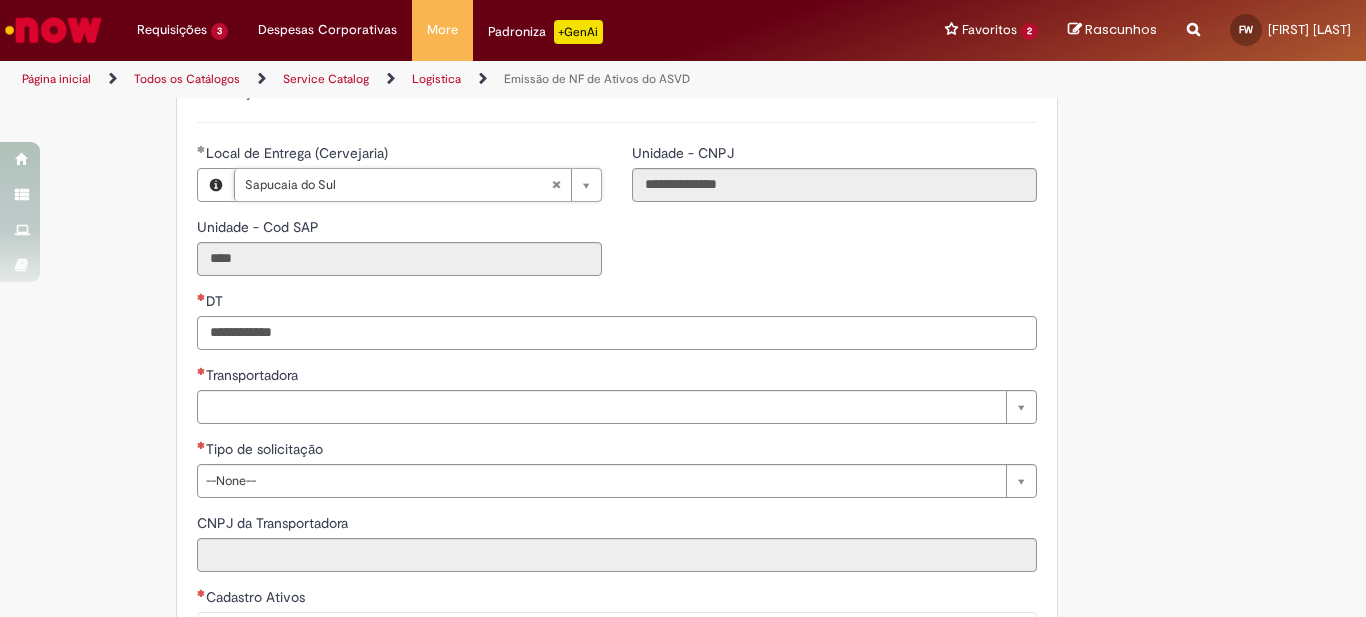 click on "DT" at bounding box center [617, 333] 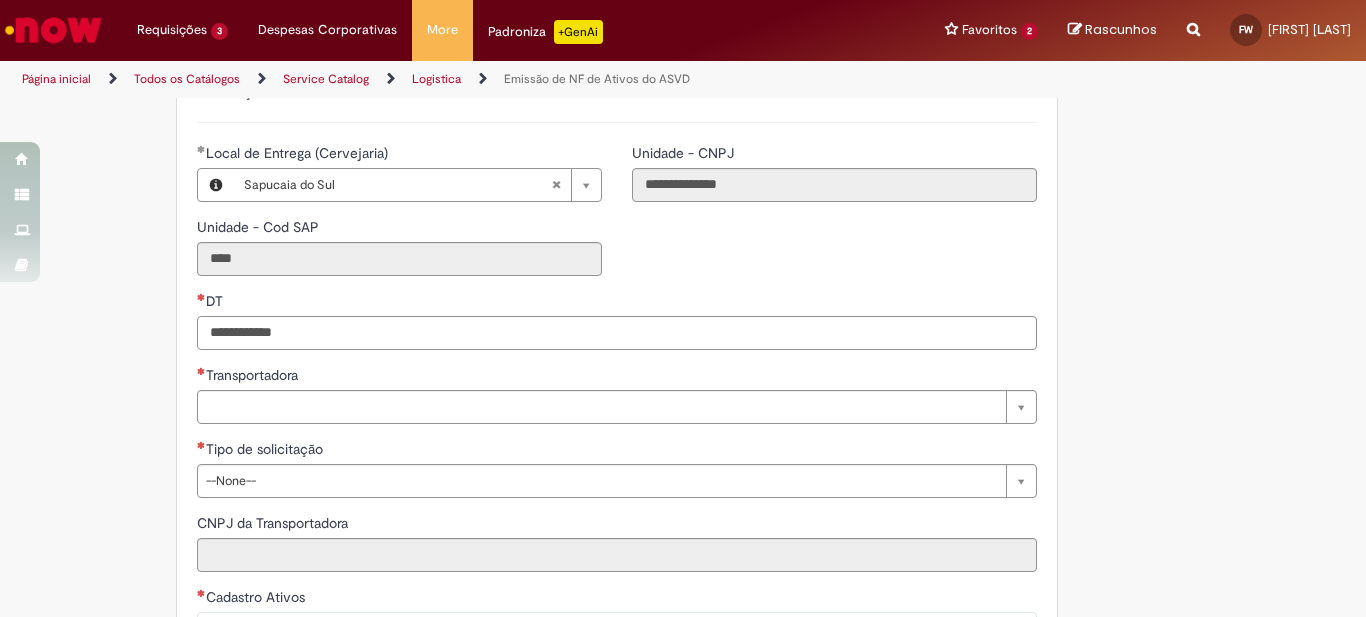 paste on "**********" 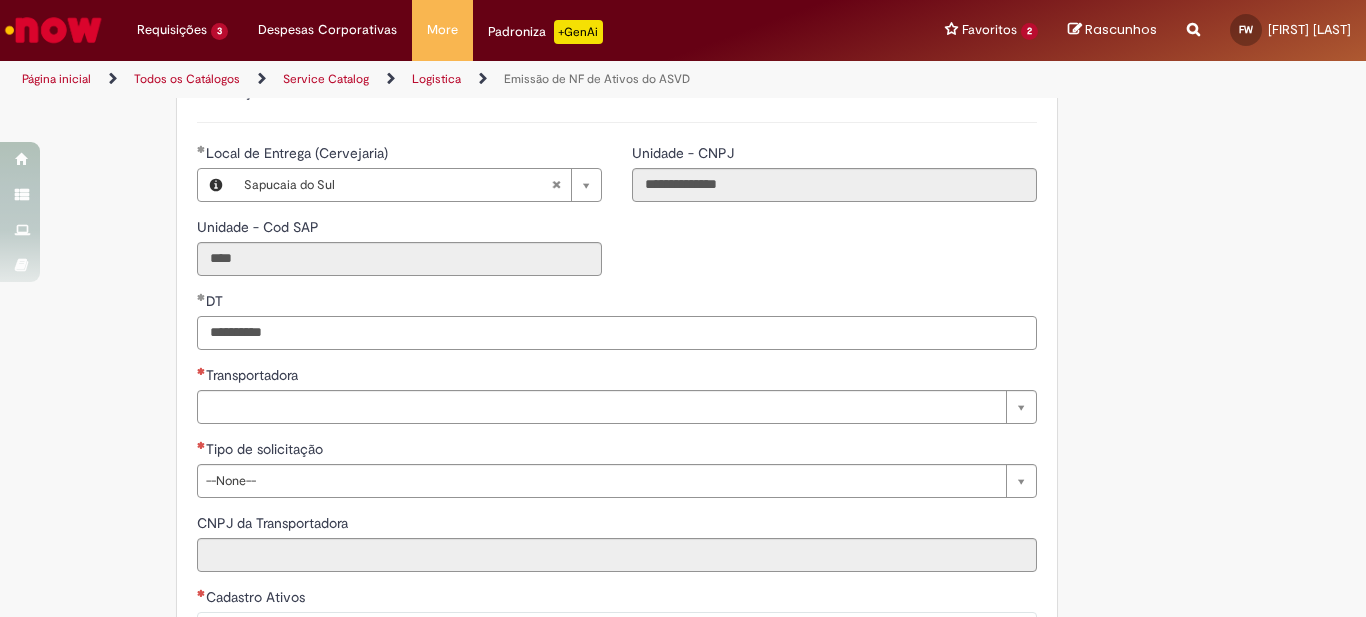 type on "**********" 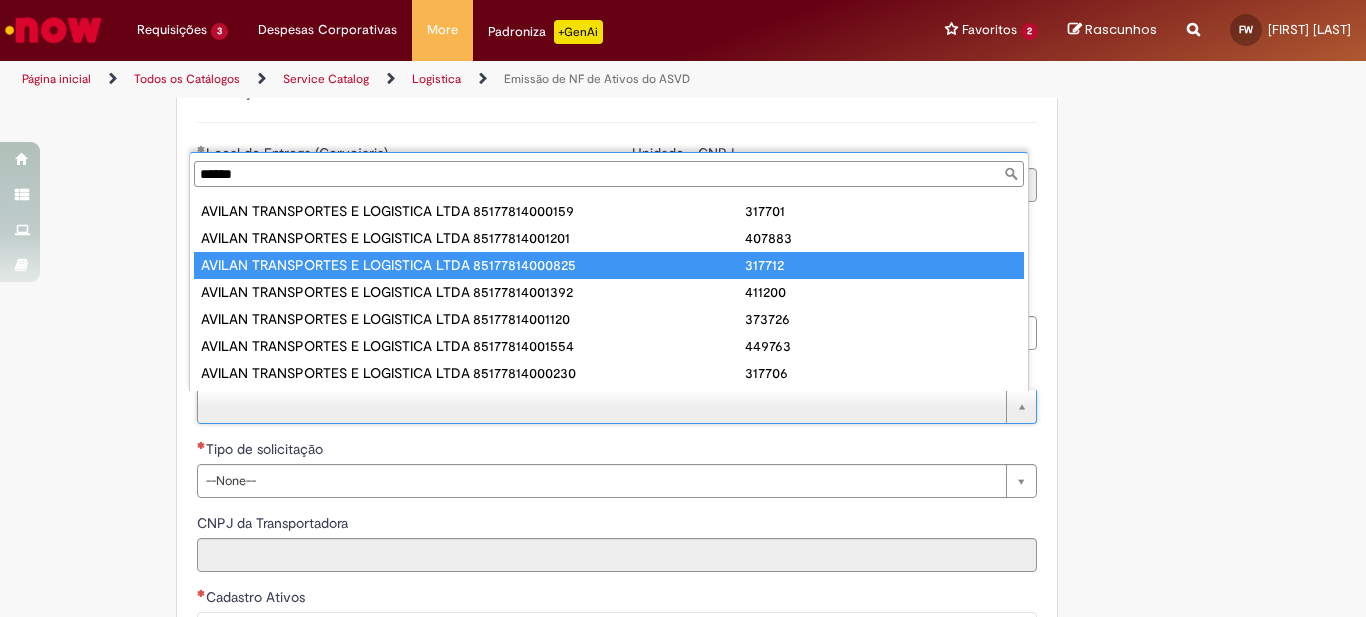 scroll, scrollTop: 135, scrollLeft: 0, axis: vertical 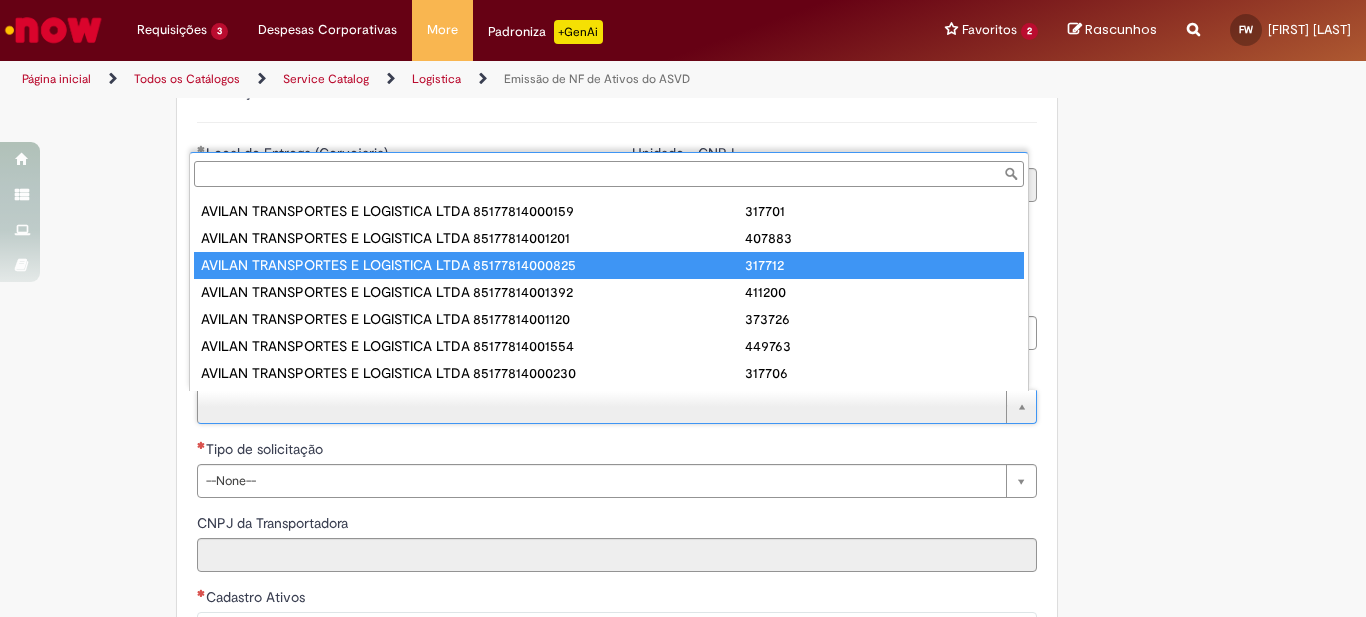 type on "**********" 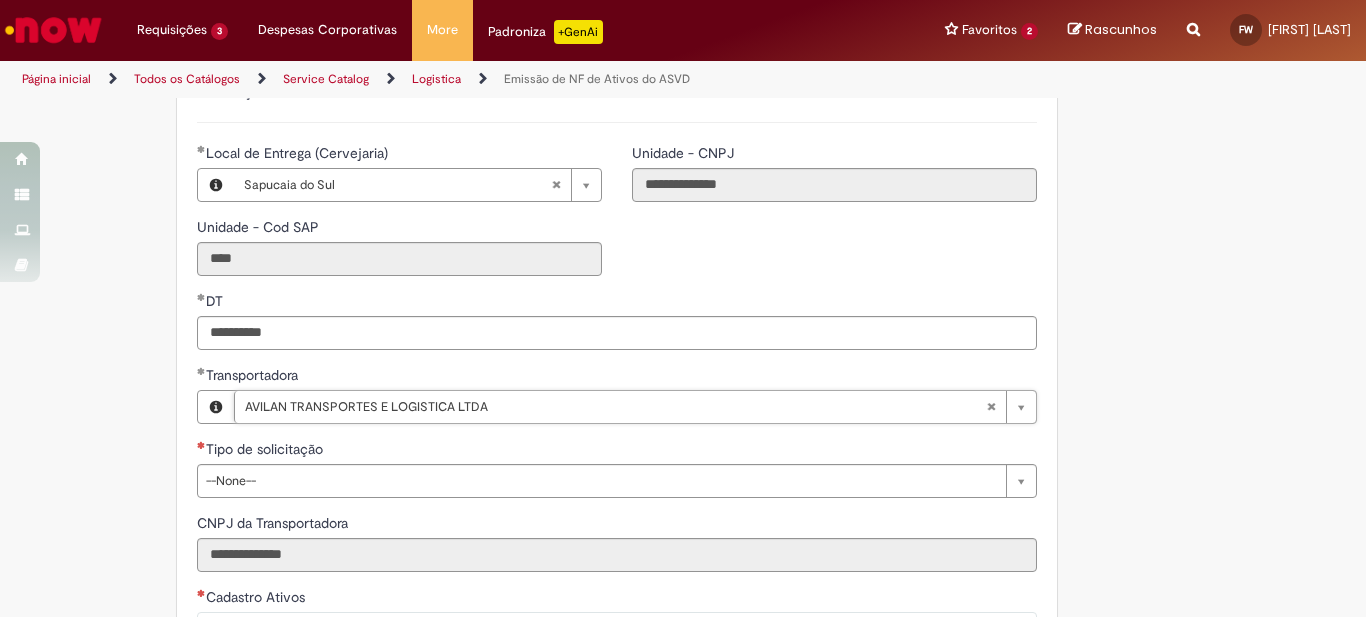 scroll, scrollTop: 667, scrollLeft: 0, axis: vertical 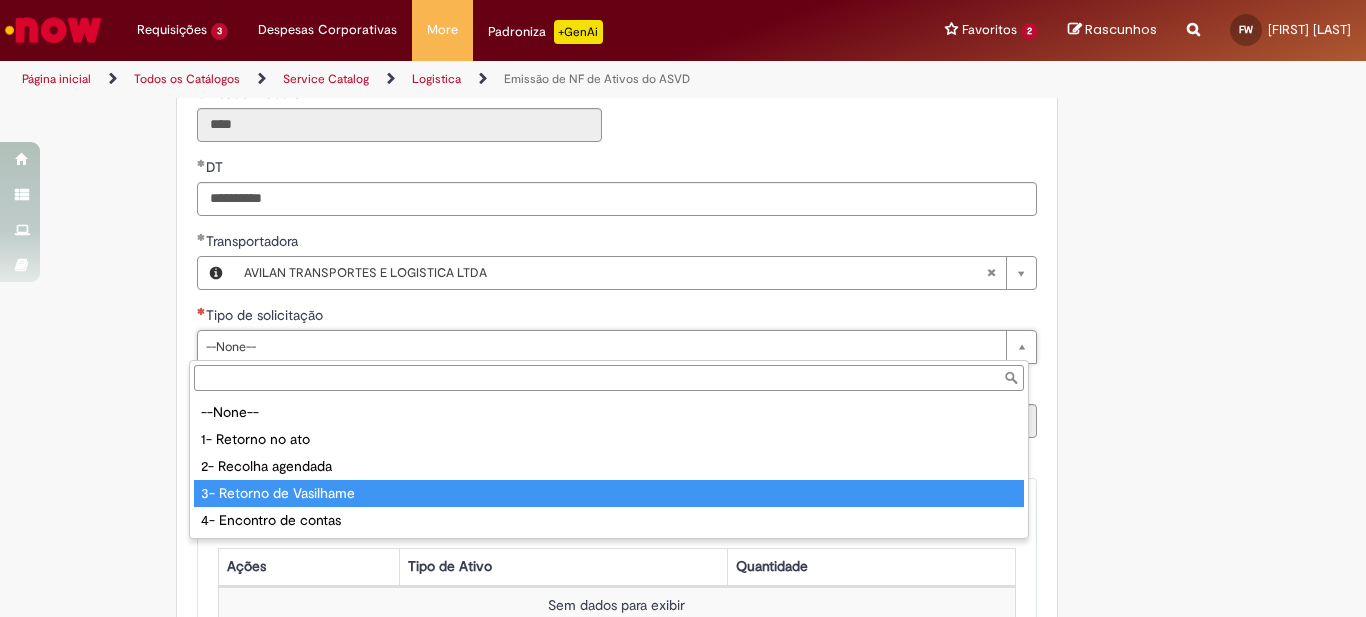 type on "**********" 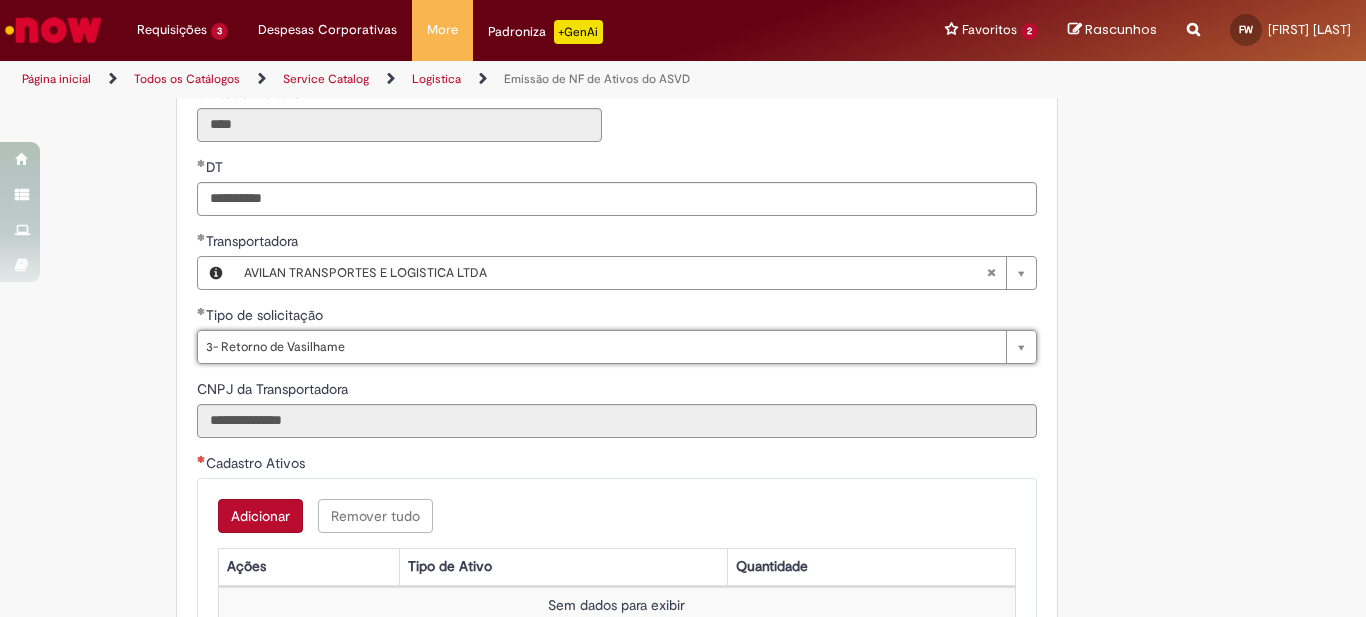 scroll, scrollTop: 733, scrollLeft: 0, axis: vertical 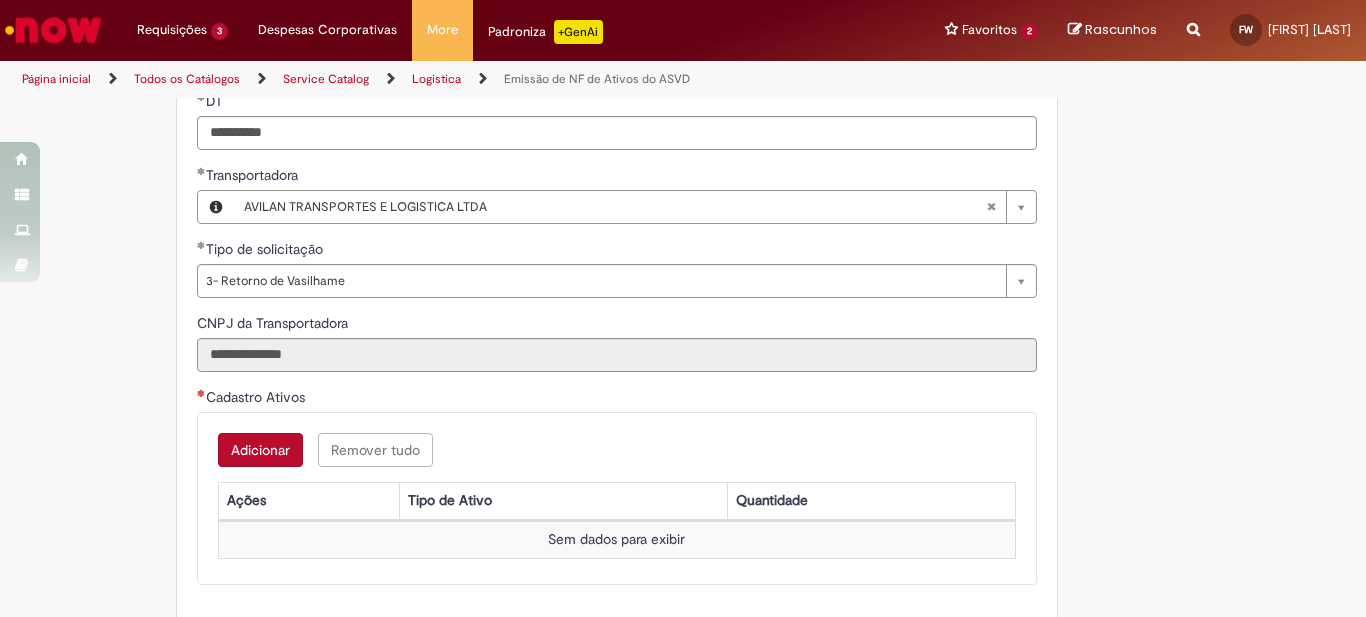 click on "Adicionar" at bounding box center [260, 450] 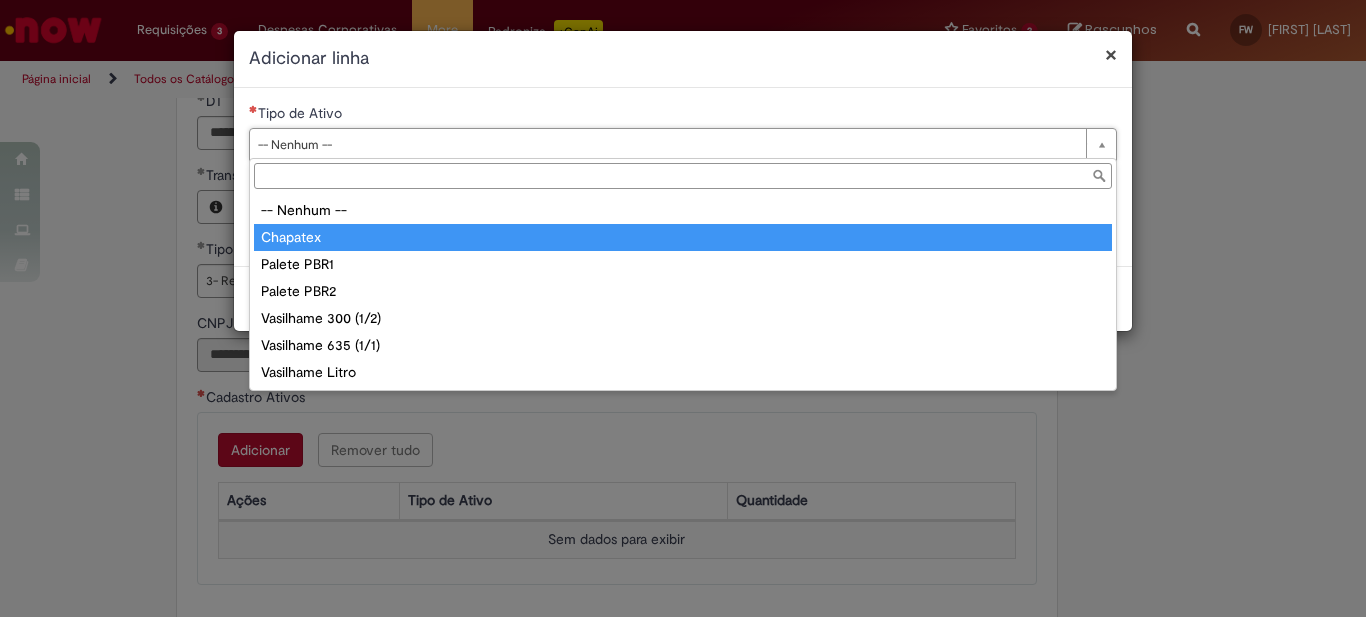 type on "********" 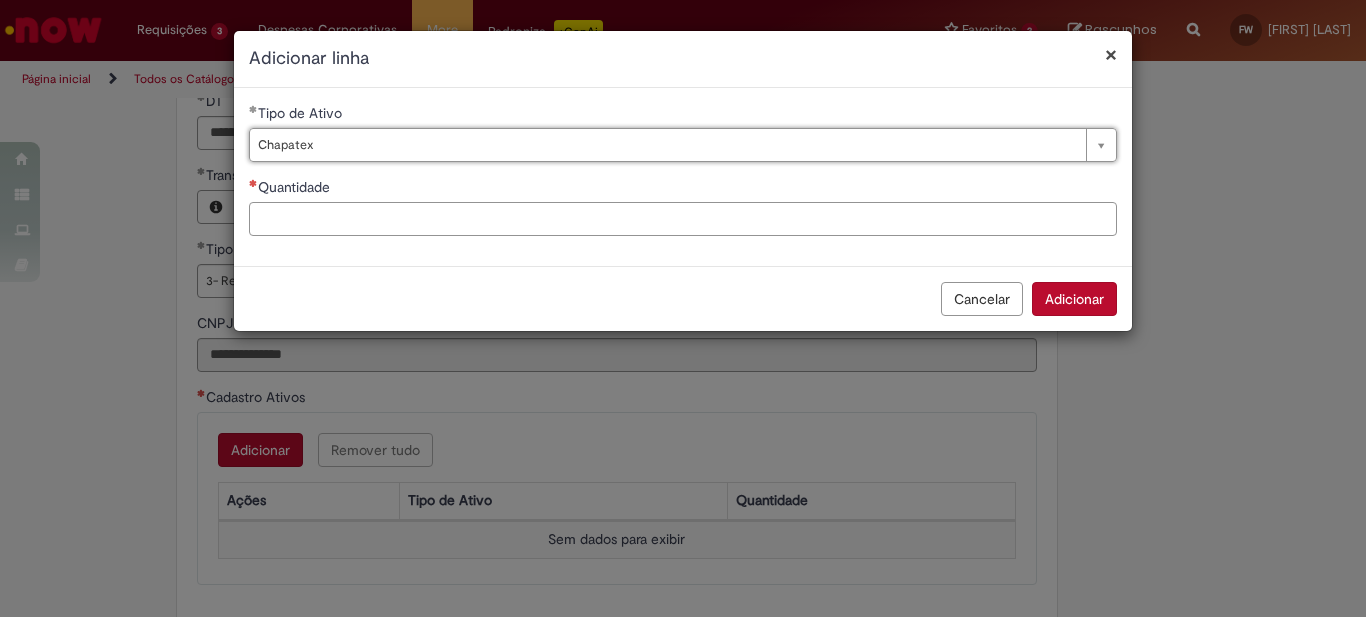 click on "Quantidade" at bounding box center (683, 219) 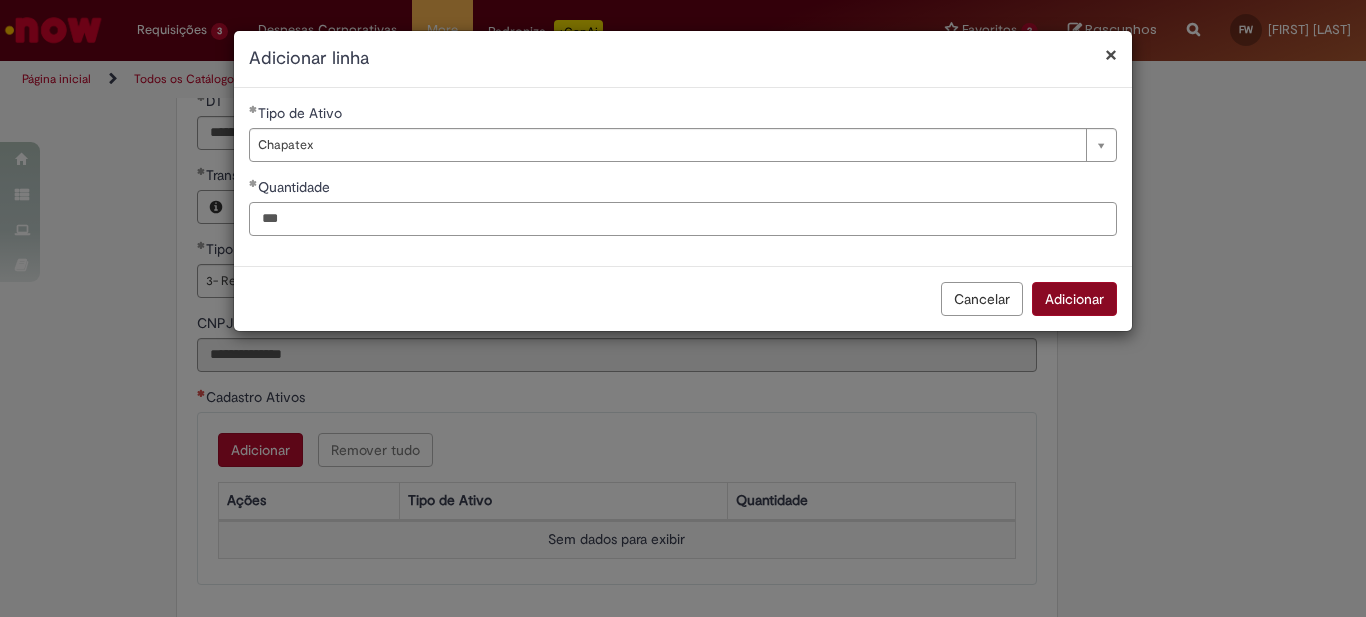 type on "***" 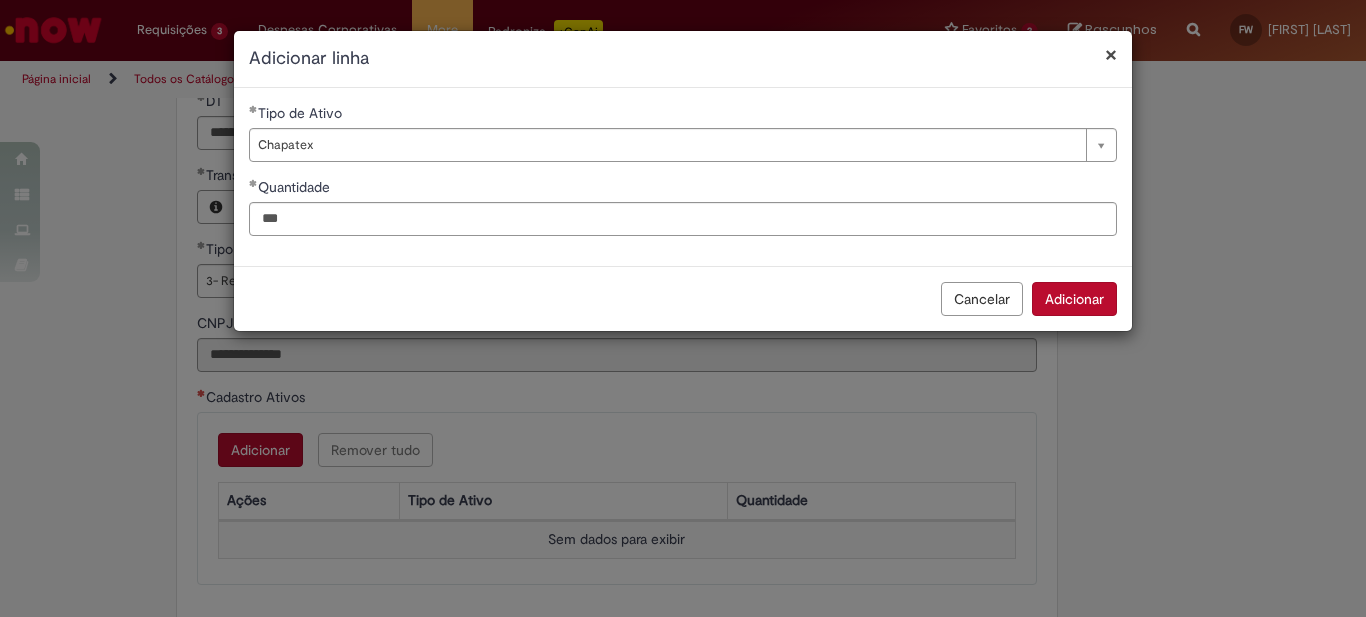 click on "Adicionar" at bounding box center (1074, 299) 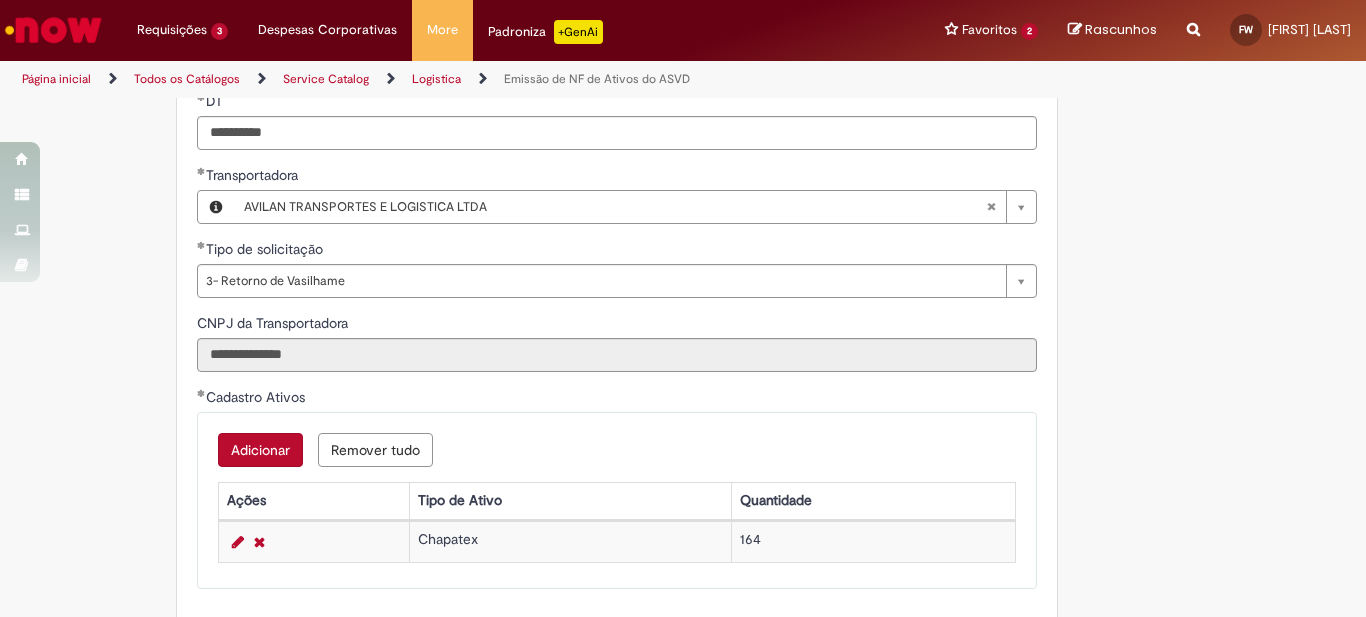 click on "Adicionar" at bounding box center [260, 450] 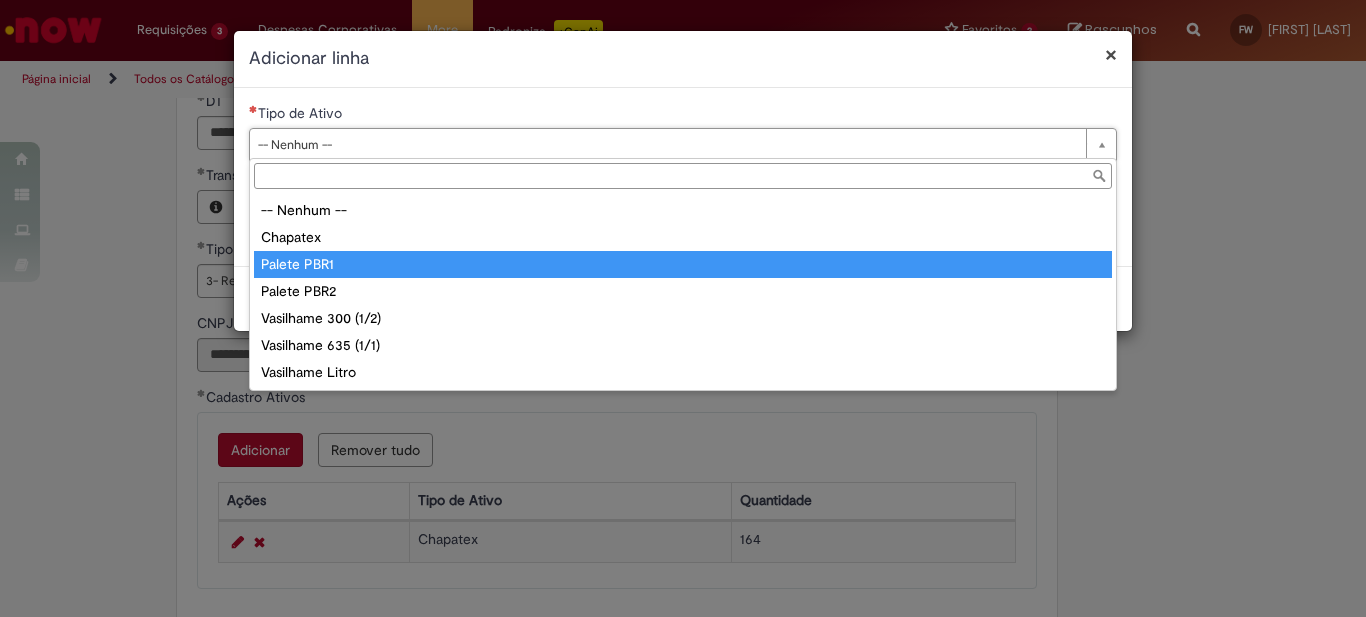 type on "**********" 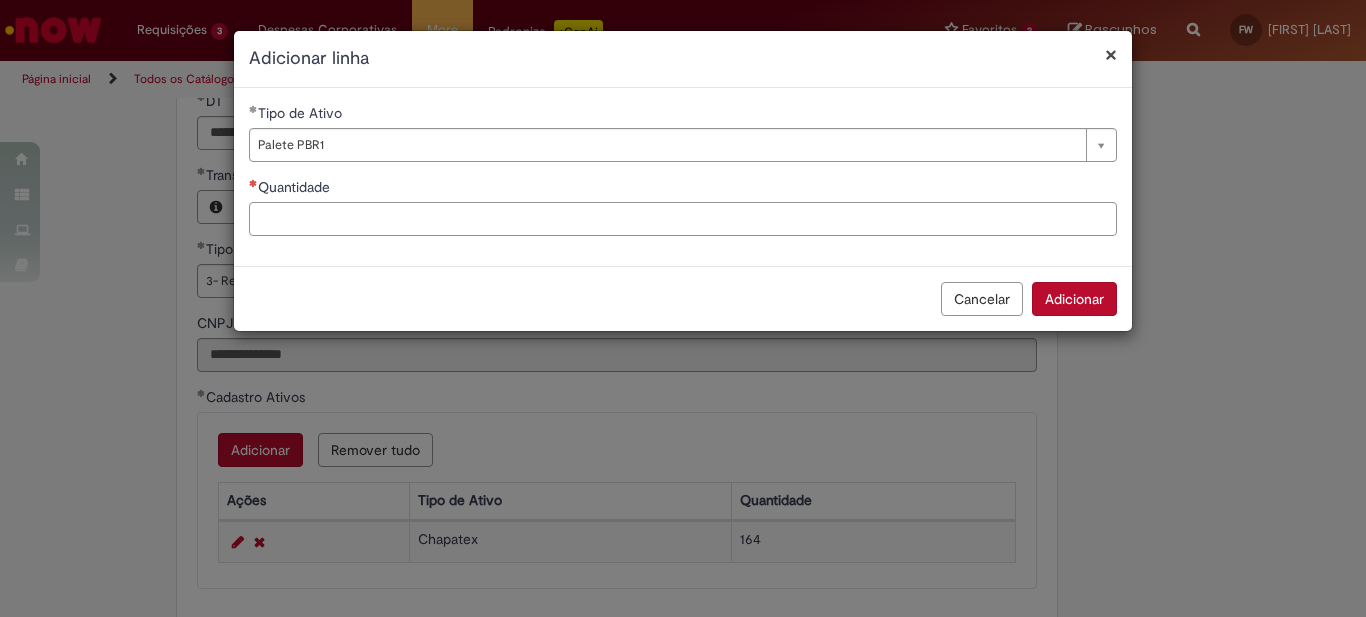 click on "Quantidade" at bounding box center [683, 219] 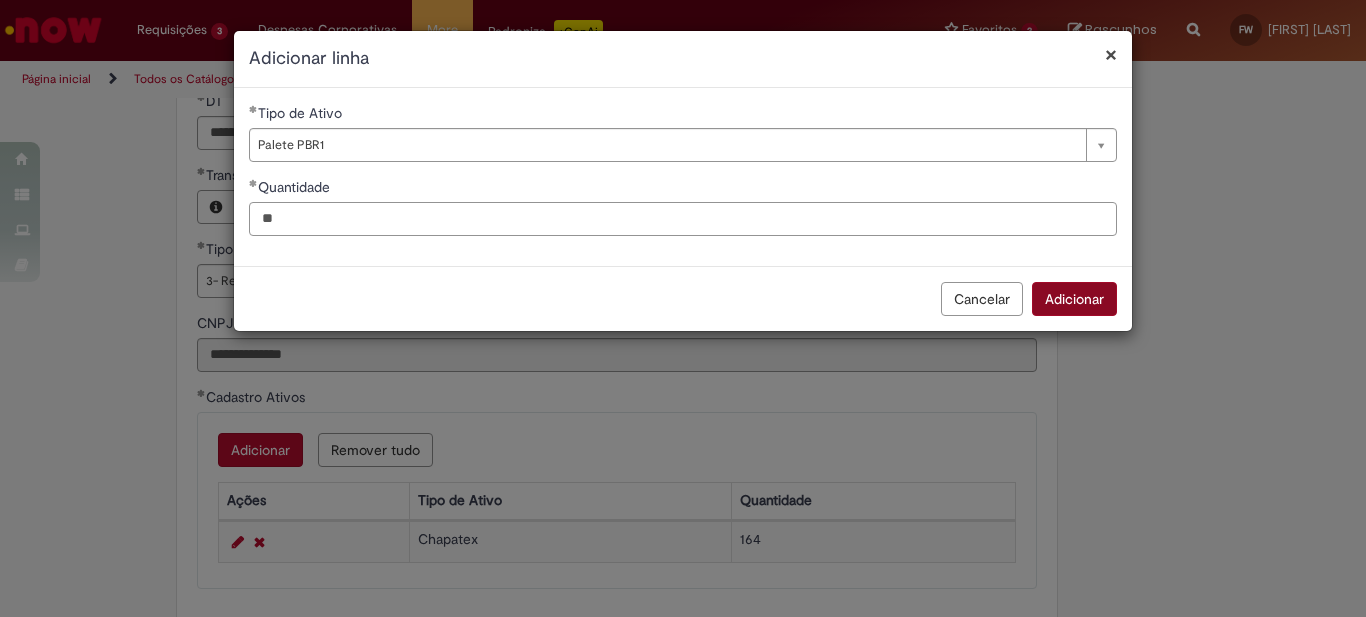 type on "**" 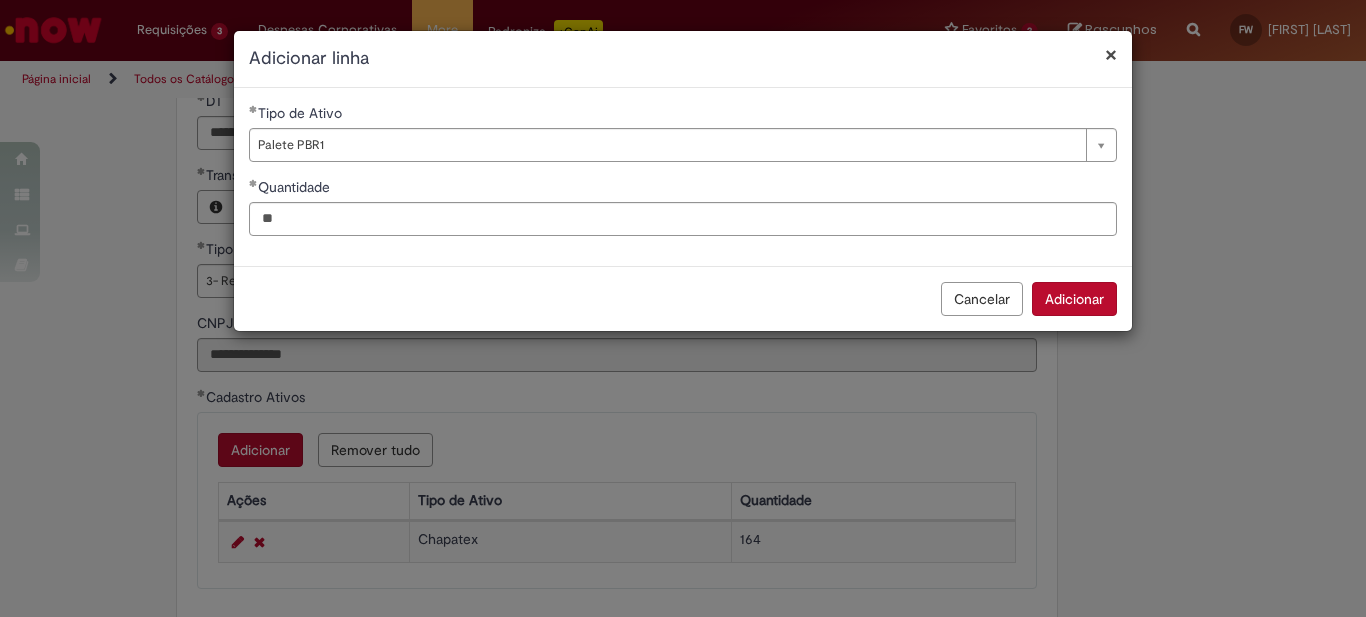 click on "Adicionar" at bounding box center [1074, 299] 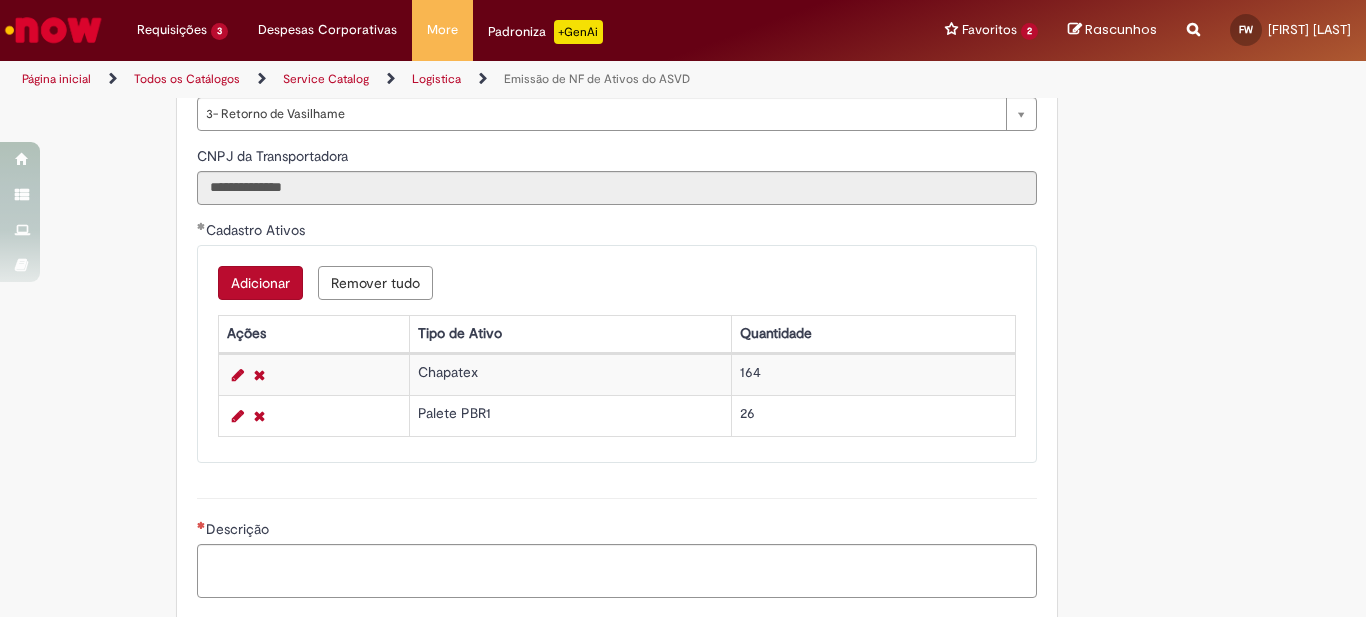 scroll, scrollTop: 933, scrollLeft: 0, axis: vertical 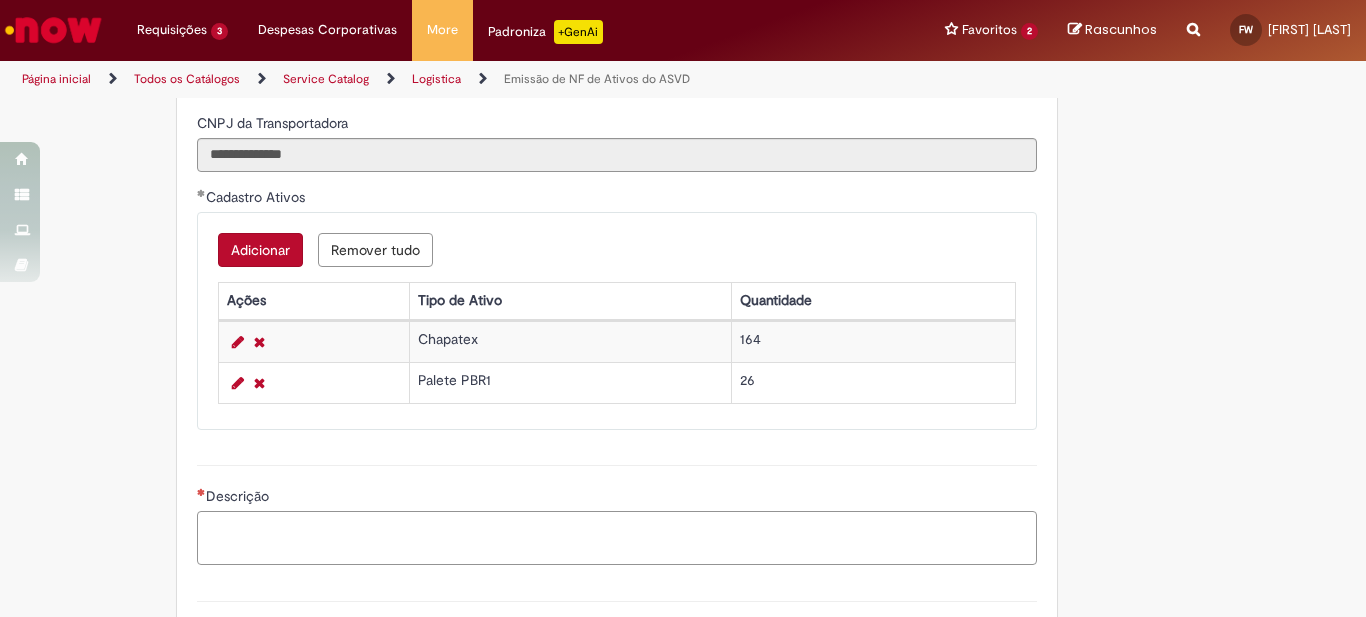 click on "Descrição" at bounding box center (617, 538) 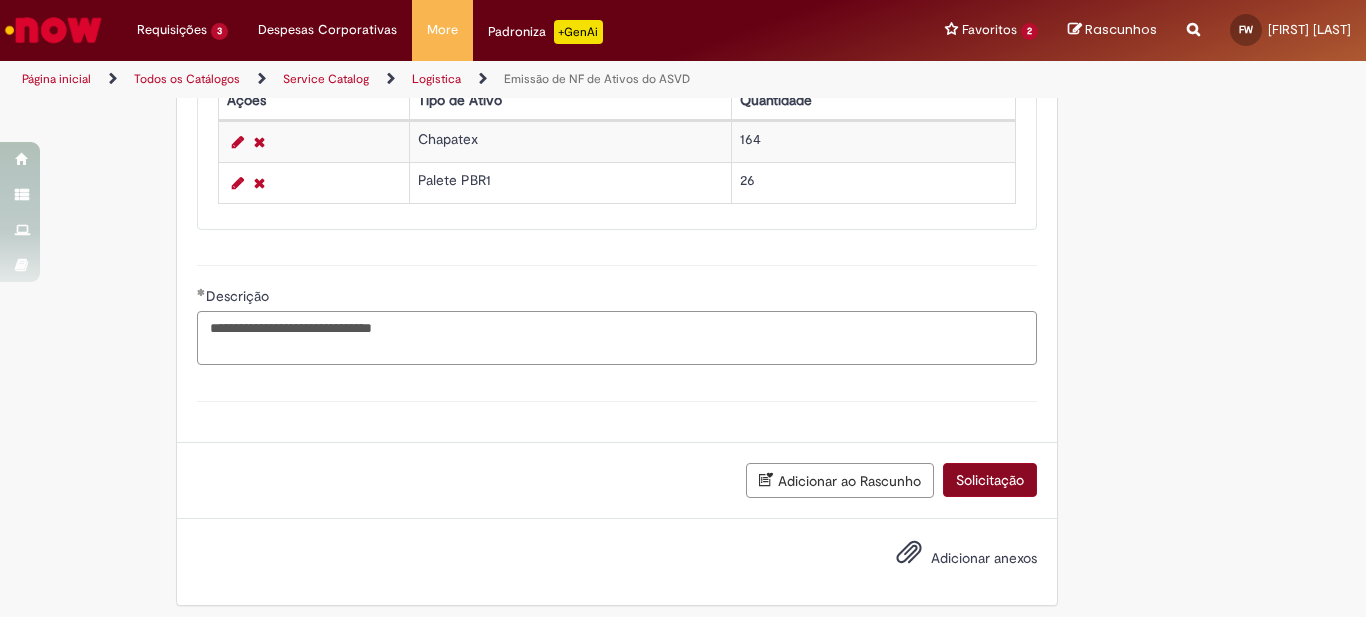 type on "**********" 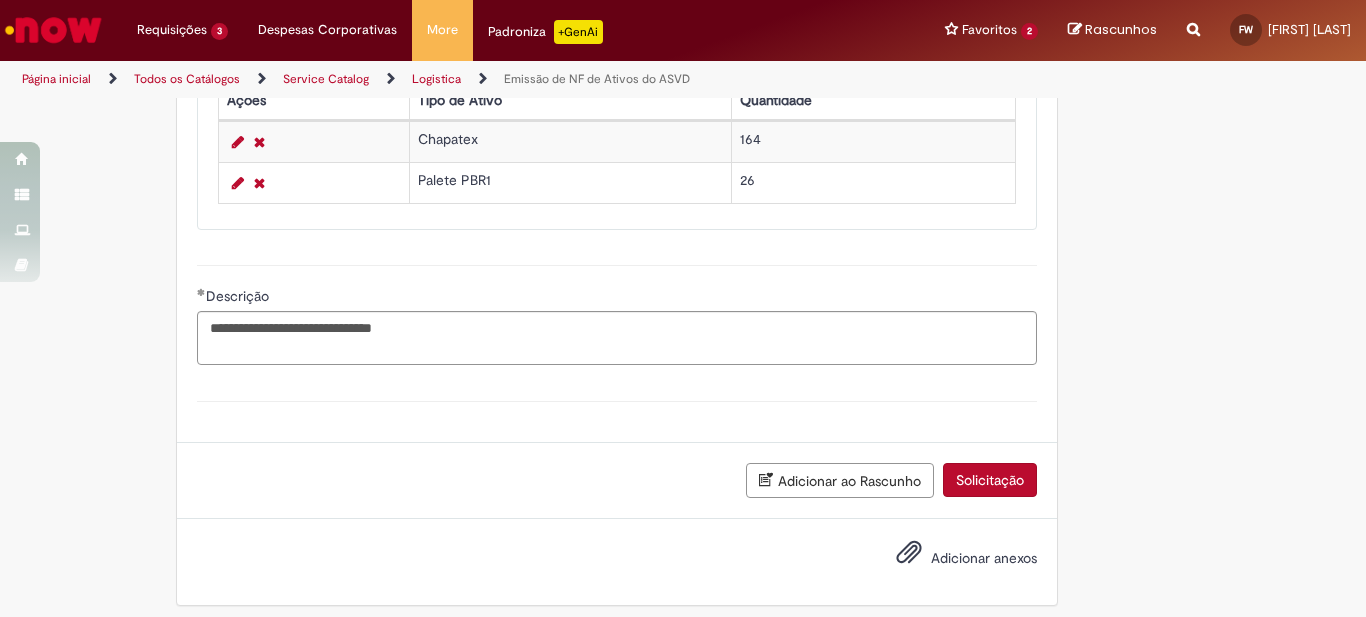 click on "Solicitação" at bounding box center [990, 480] 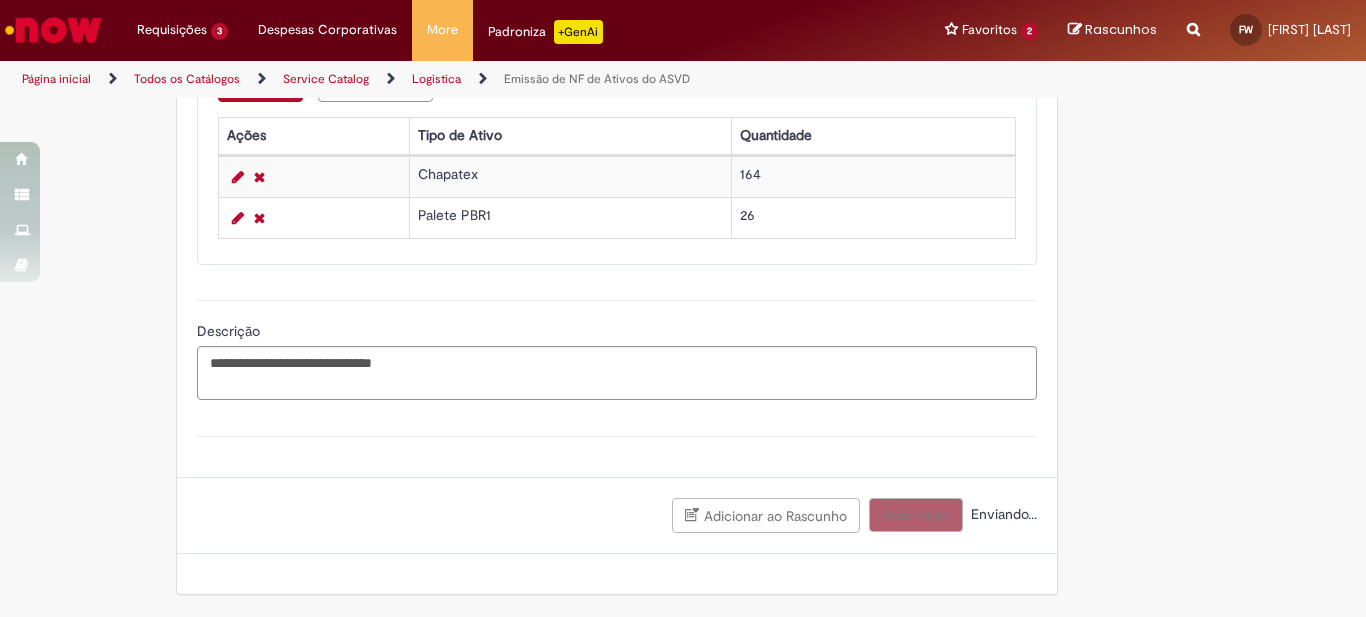 scroll, scrollTop: 1098, scrollLeft: 0, axis: vertical 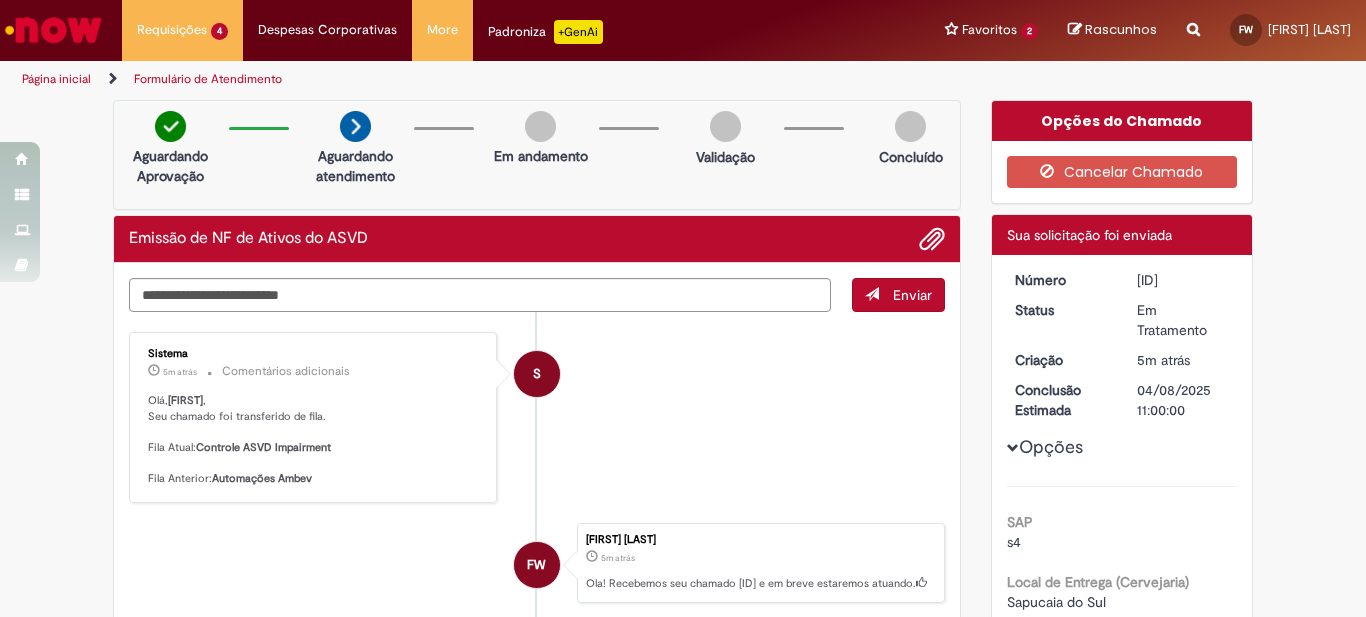 click on "Aguardando Aprovação
Aguardando atendimento
Em andamento
Validação
Concluído" at bounding box center [537, 155] 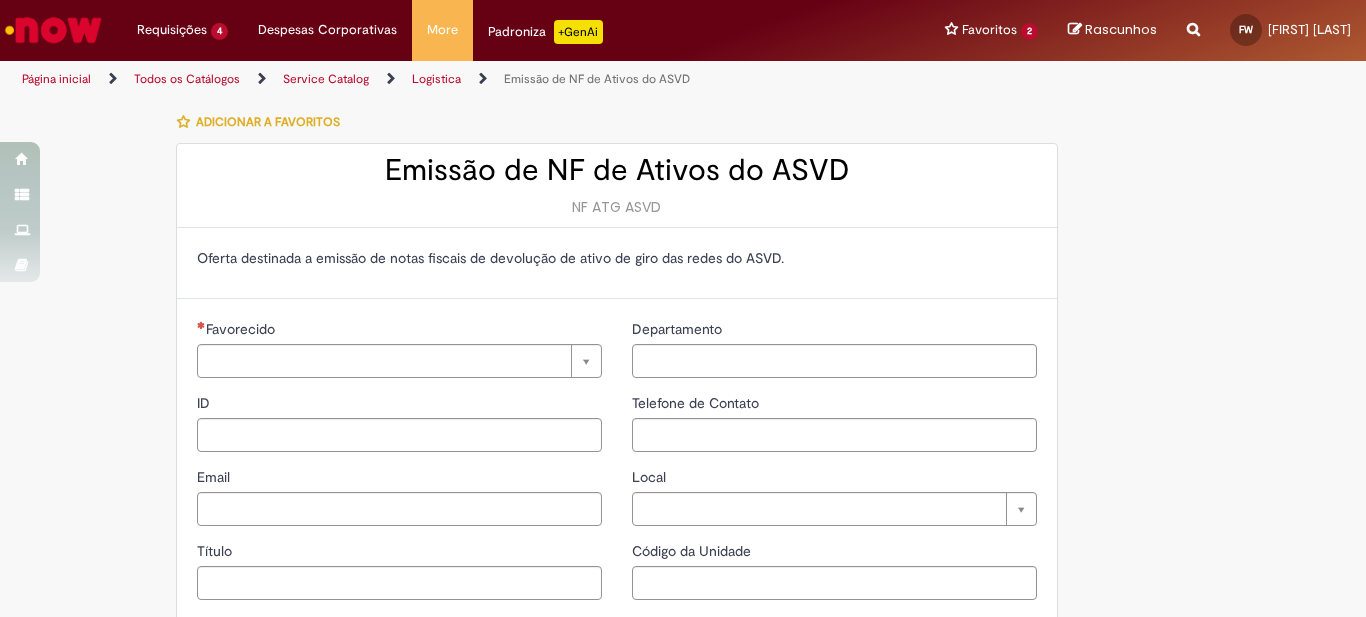 type on "**********" 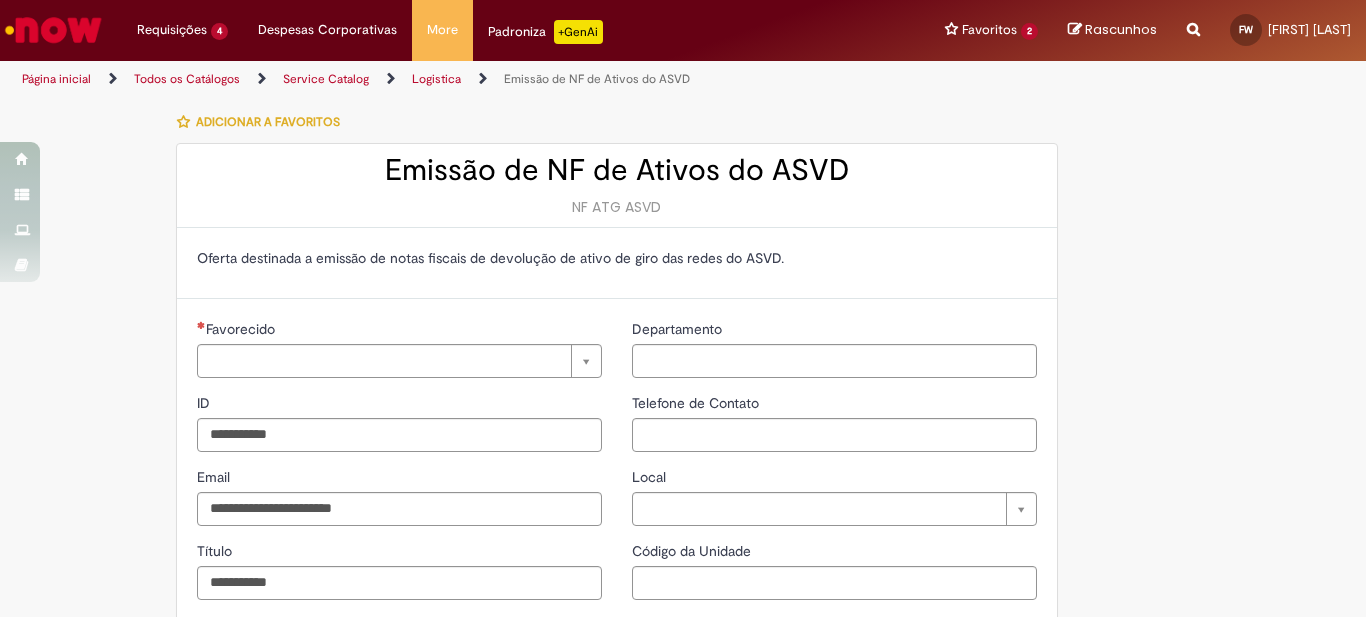 type on "**********" 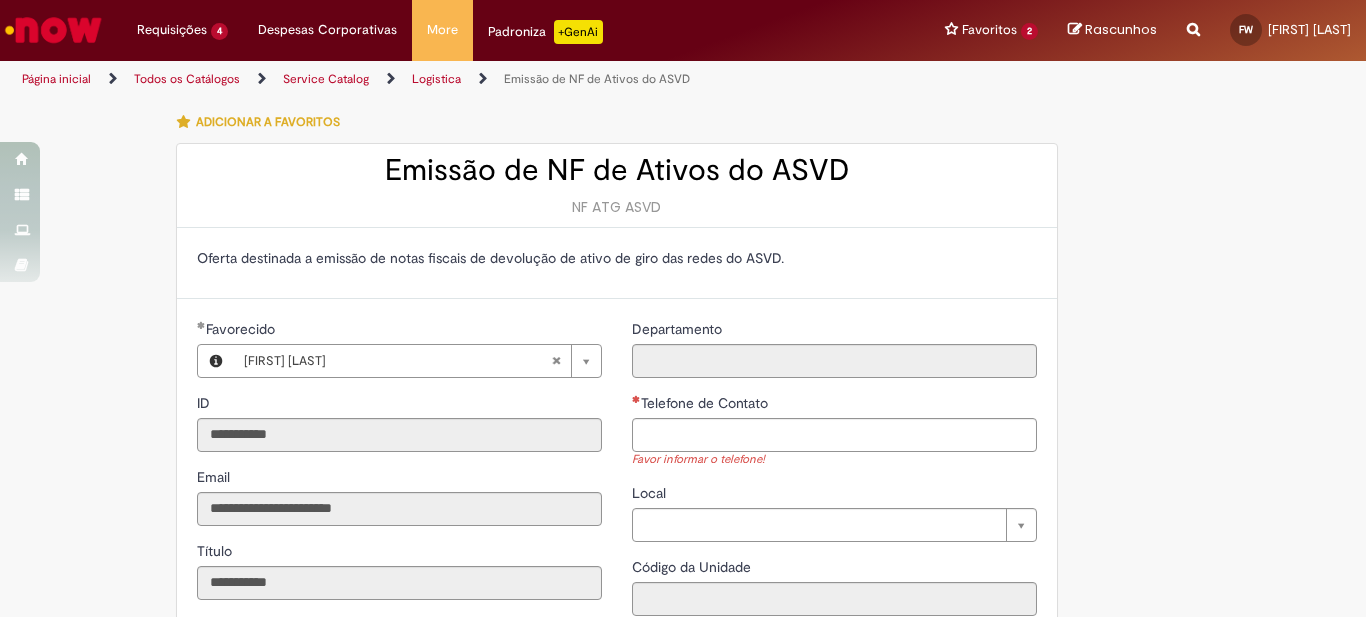 scroll, scrollTop: 33, scrollLeft: 0, axis: vertical 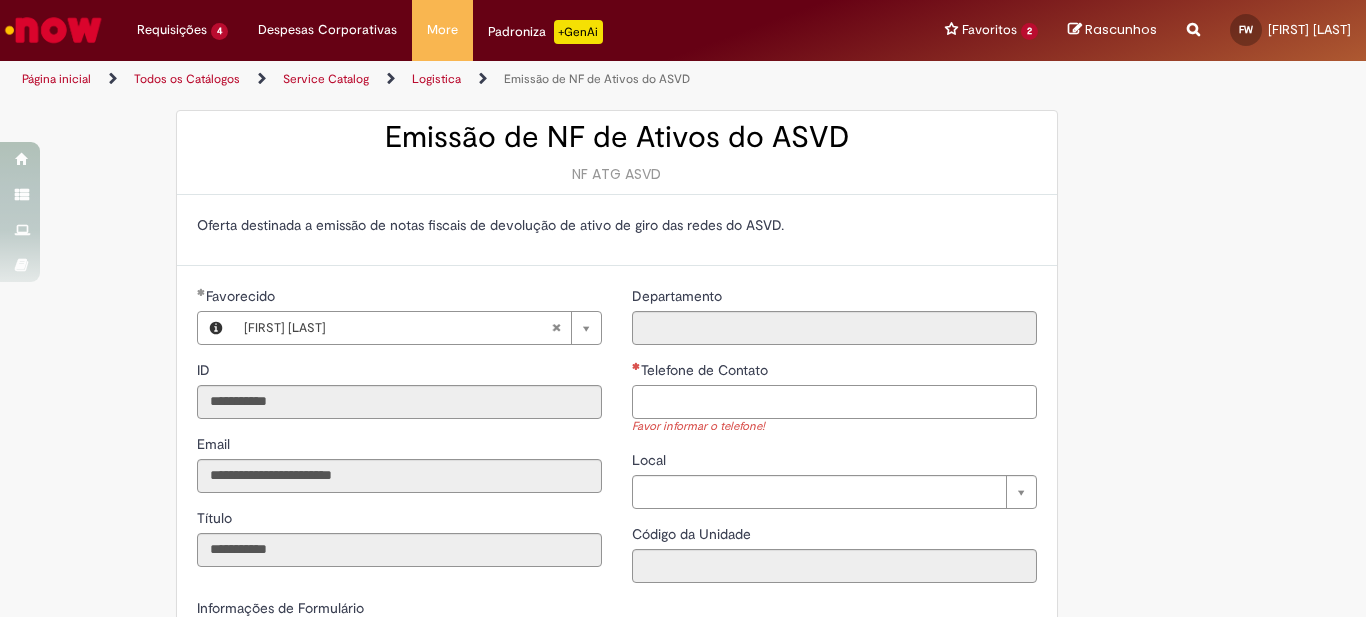 click on "Telefone de Contato" at bounding box center (834, 402) 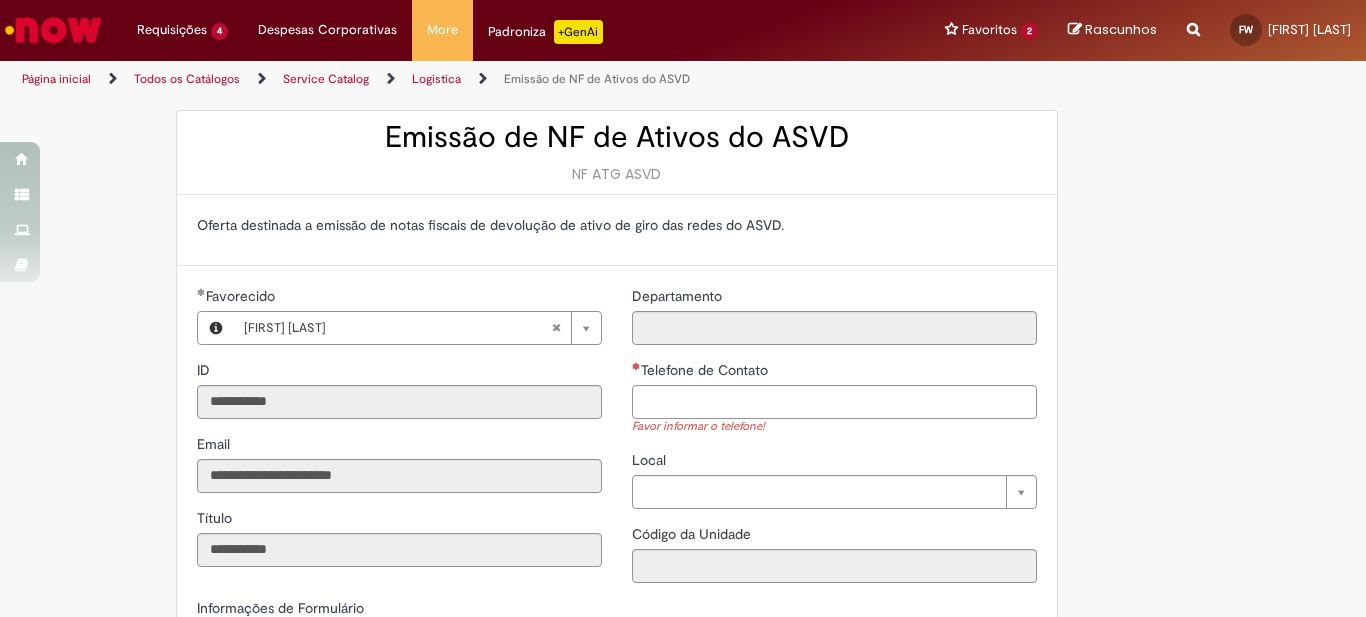 click on "Telefone de Contato" at bounding box center (834, 402) 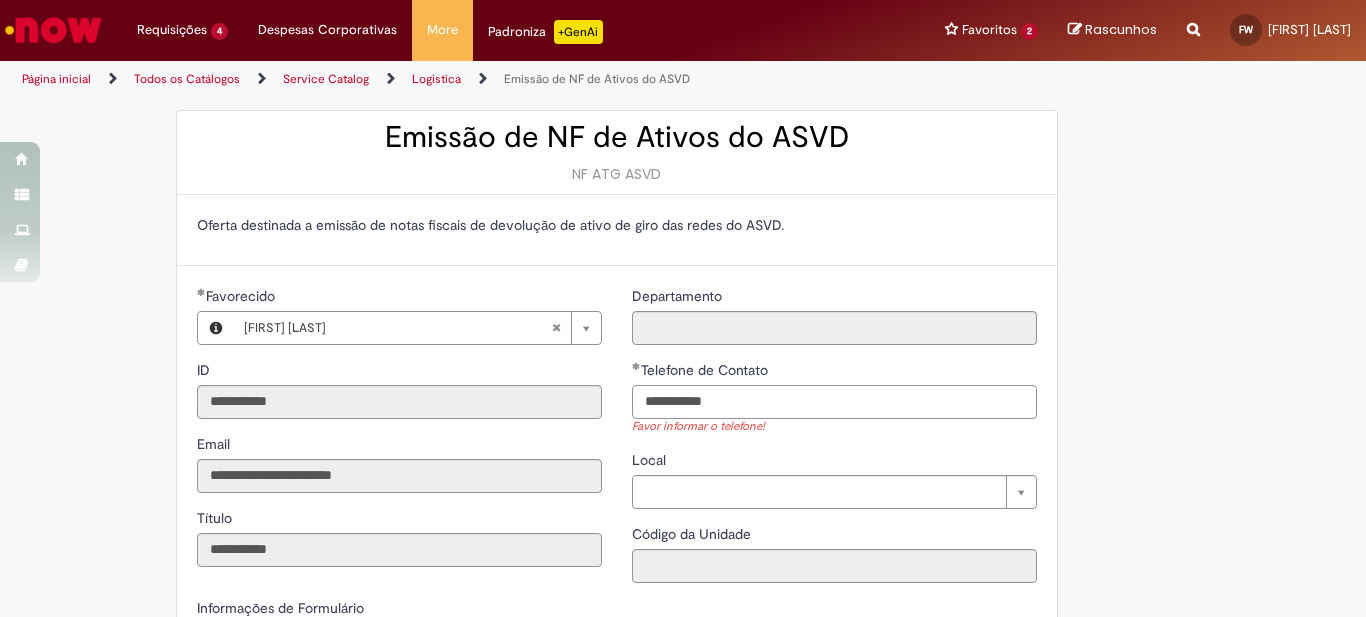 scroll, scrollTop: 167, scrollLeft: 0, axis: vertical 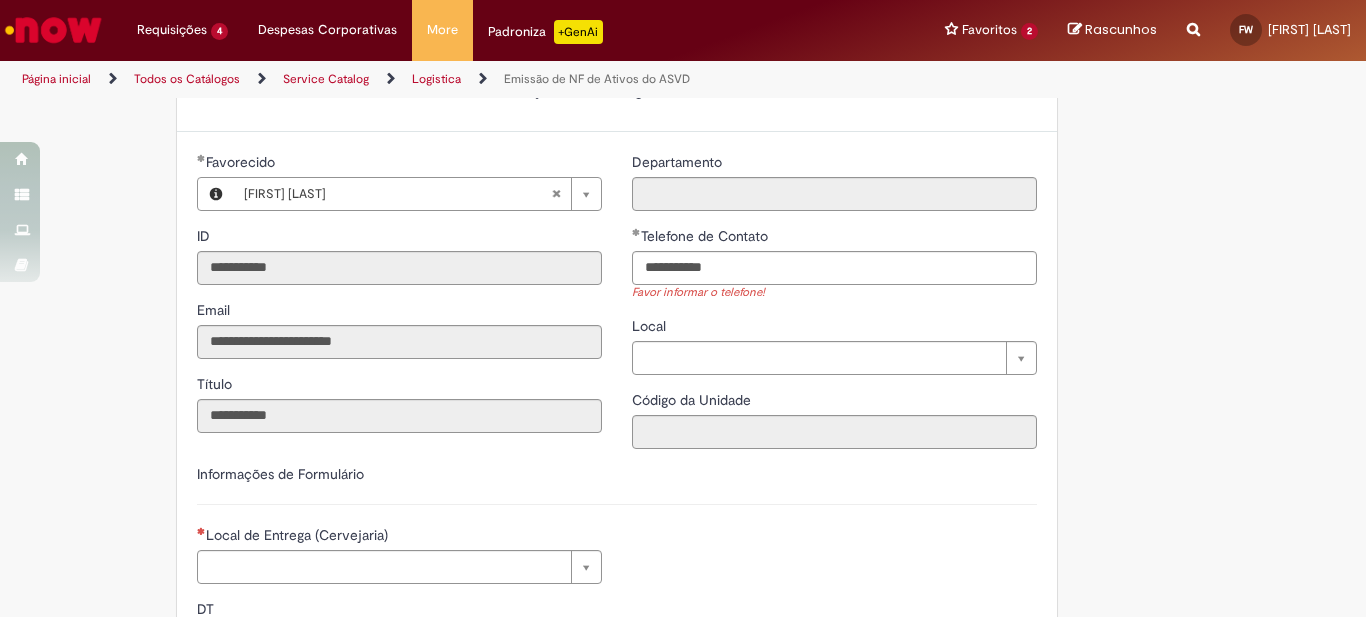 type on "**********" 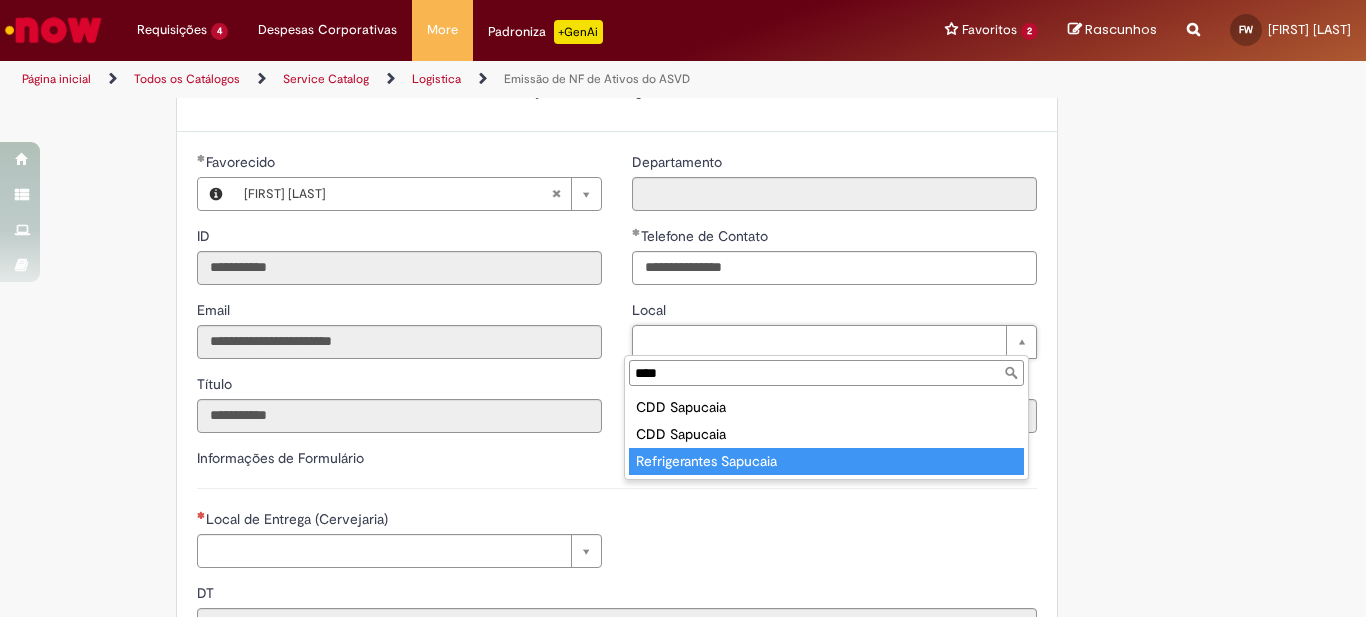 type on "****" 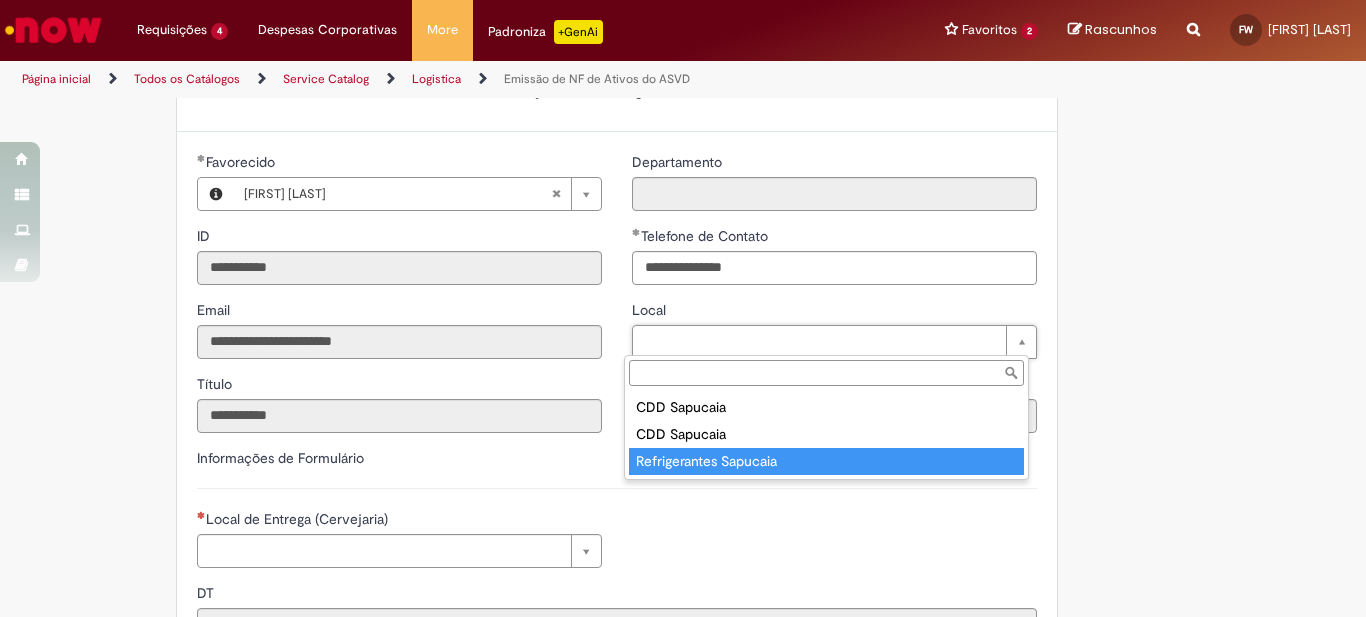 type on "****" 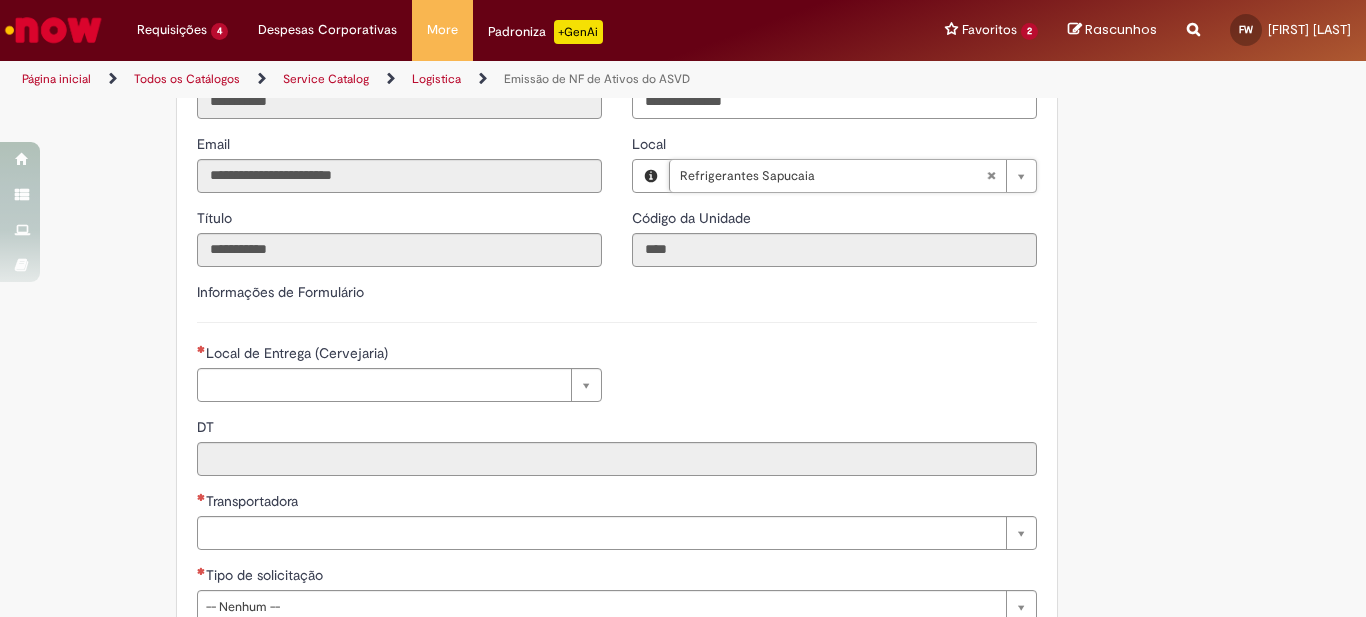 scroll, scrollTop: 367, scrollLeft: 0, axis: vertical 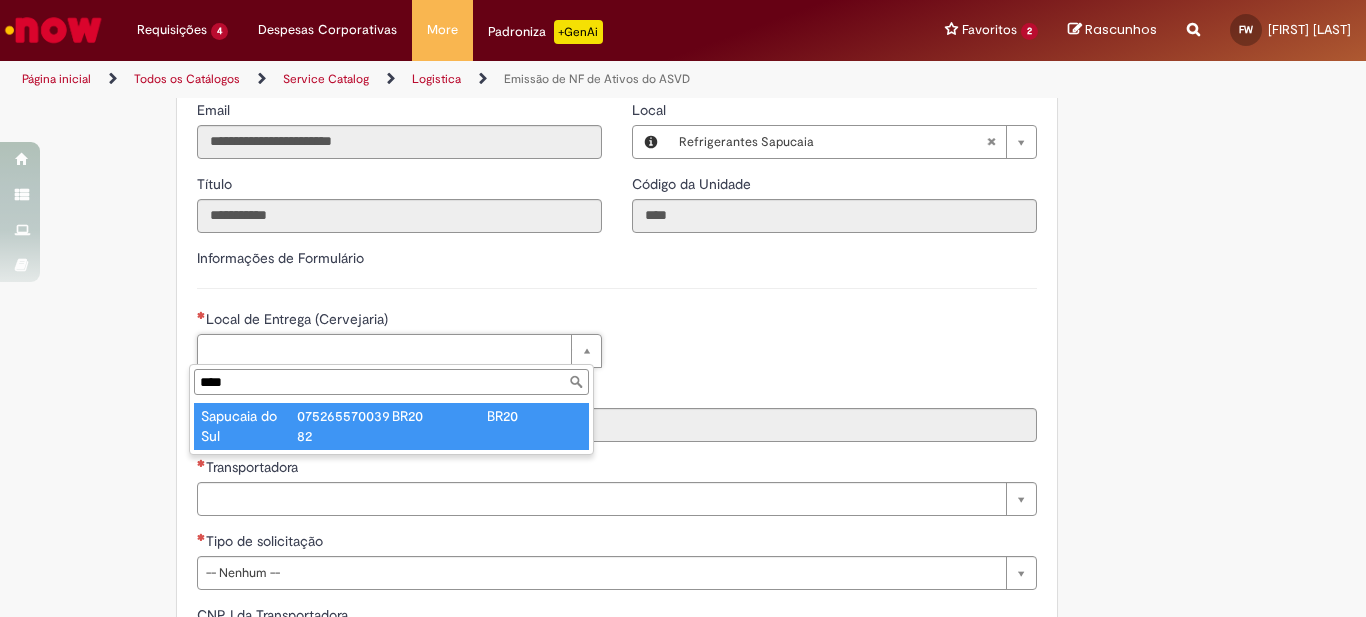 type on "****" 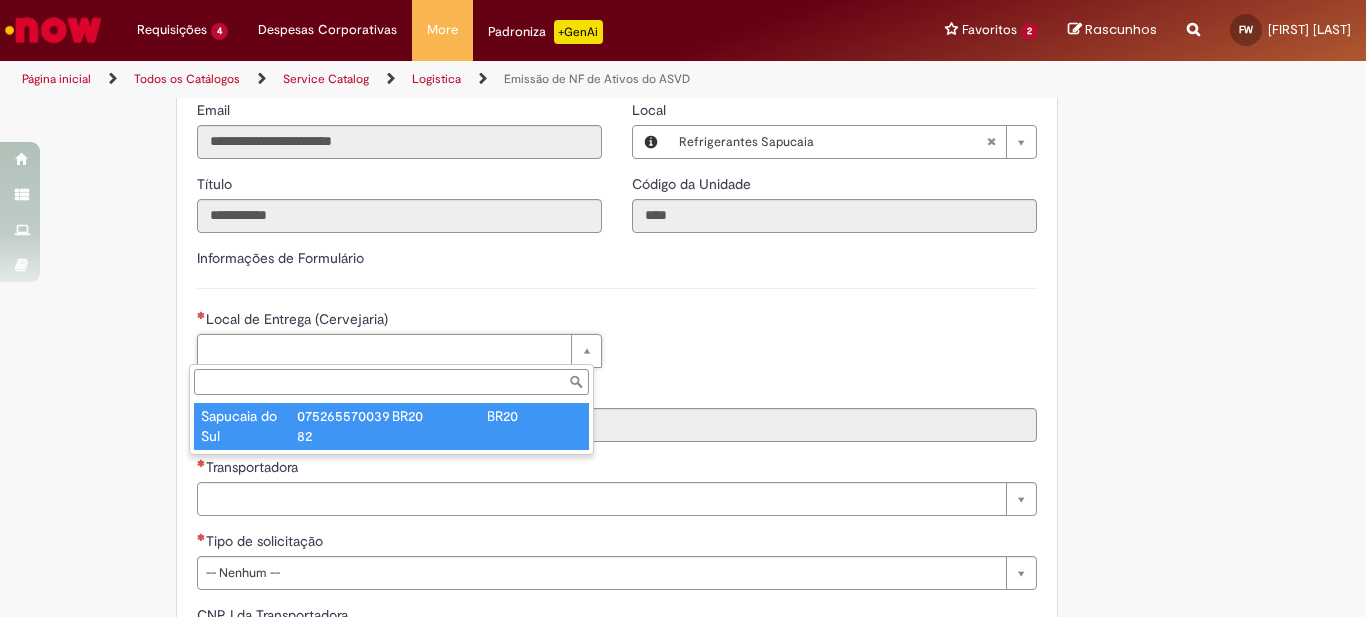 type on "****" 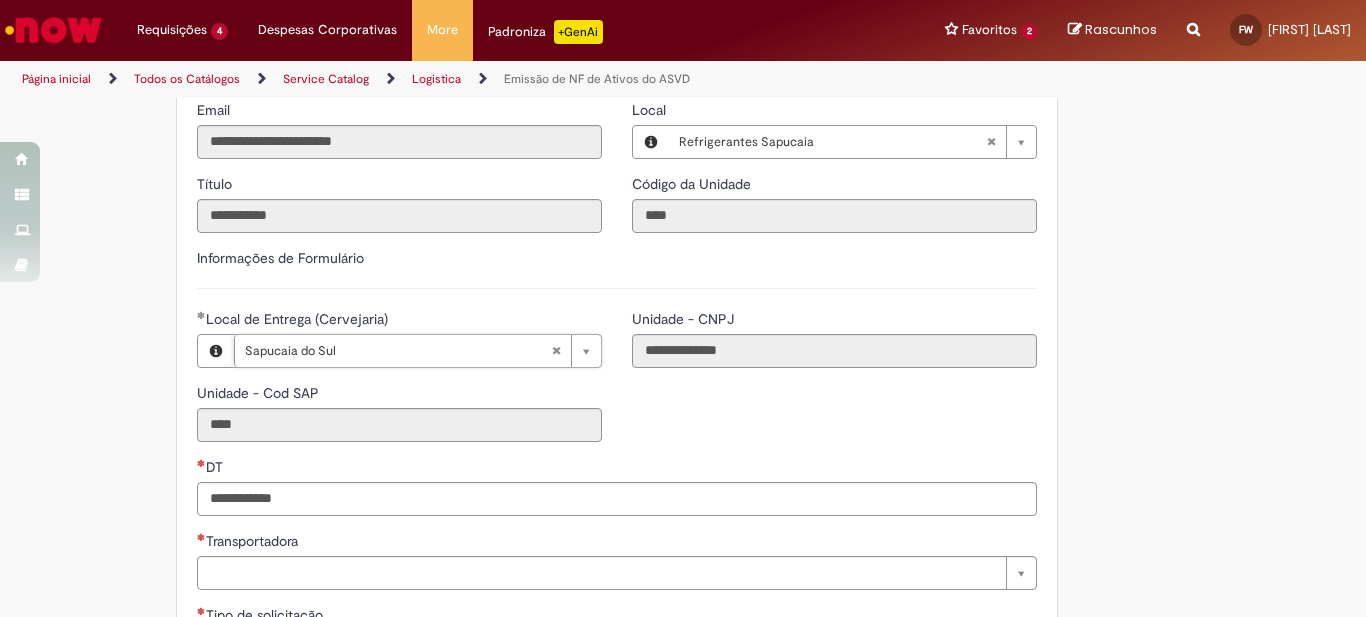 scroll, scrollTop: 567, scrollLeft: 0, axis: vertical 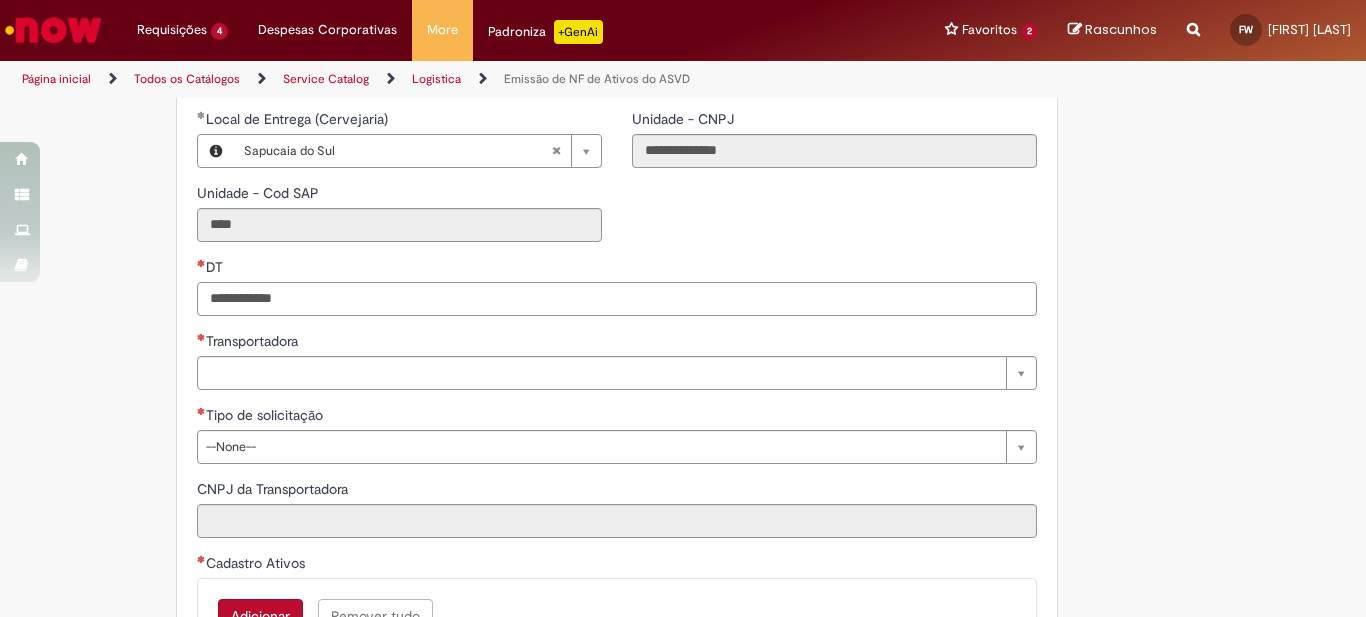 click on "DT" at bounding box center [617, 299] 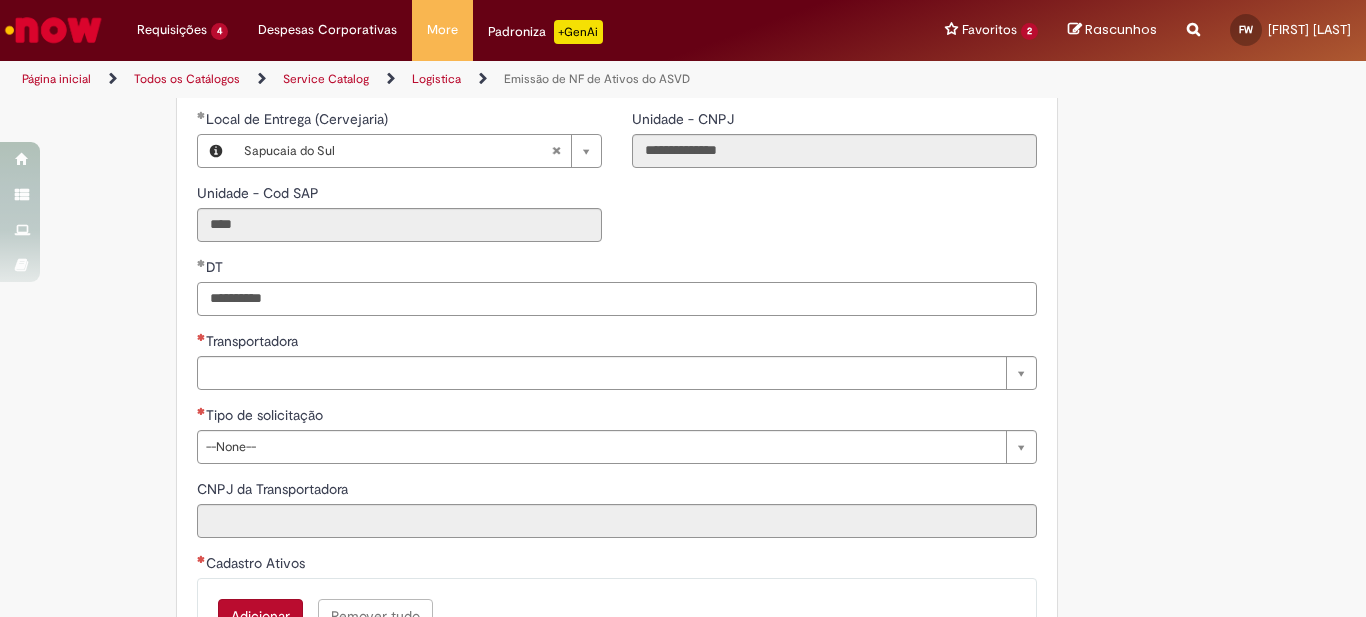 type on "**********" 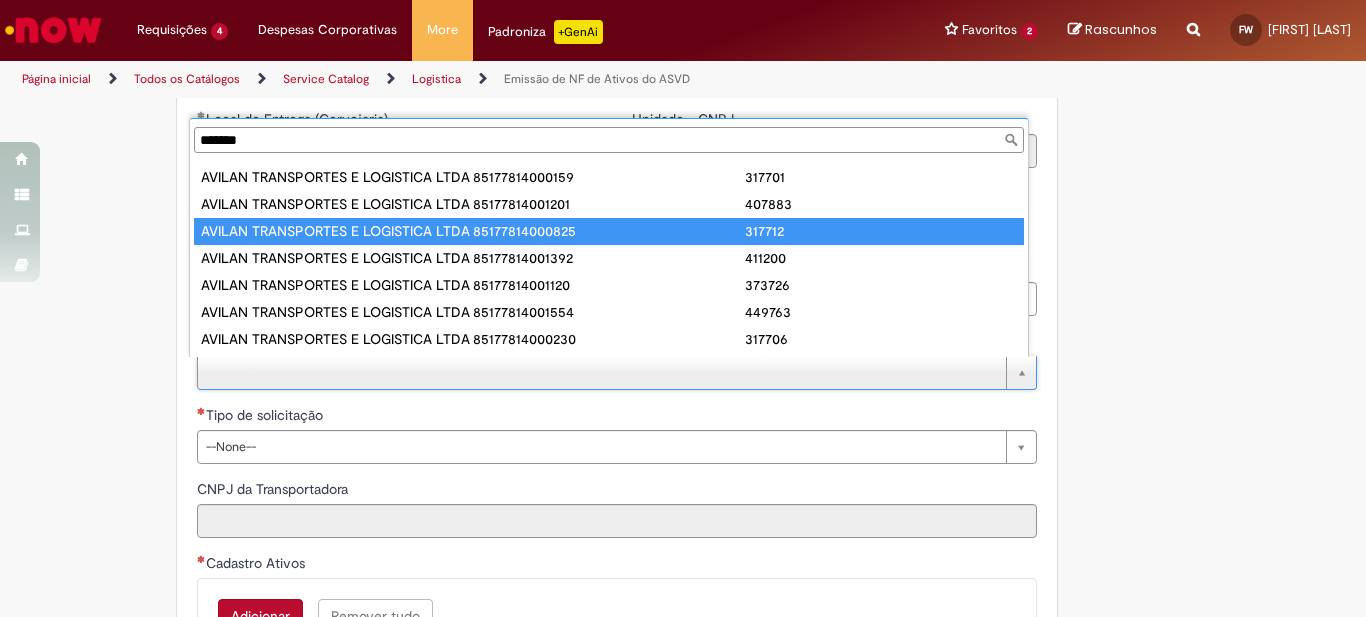 scroll, scrollTop: 167, scrollLeft: 0, axis: vertical 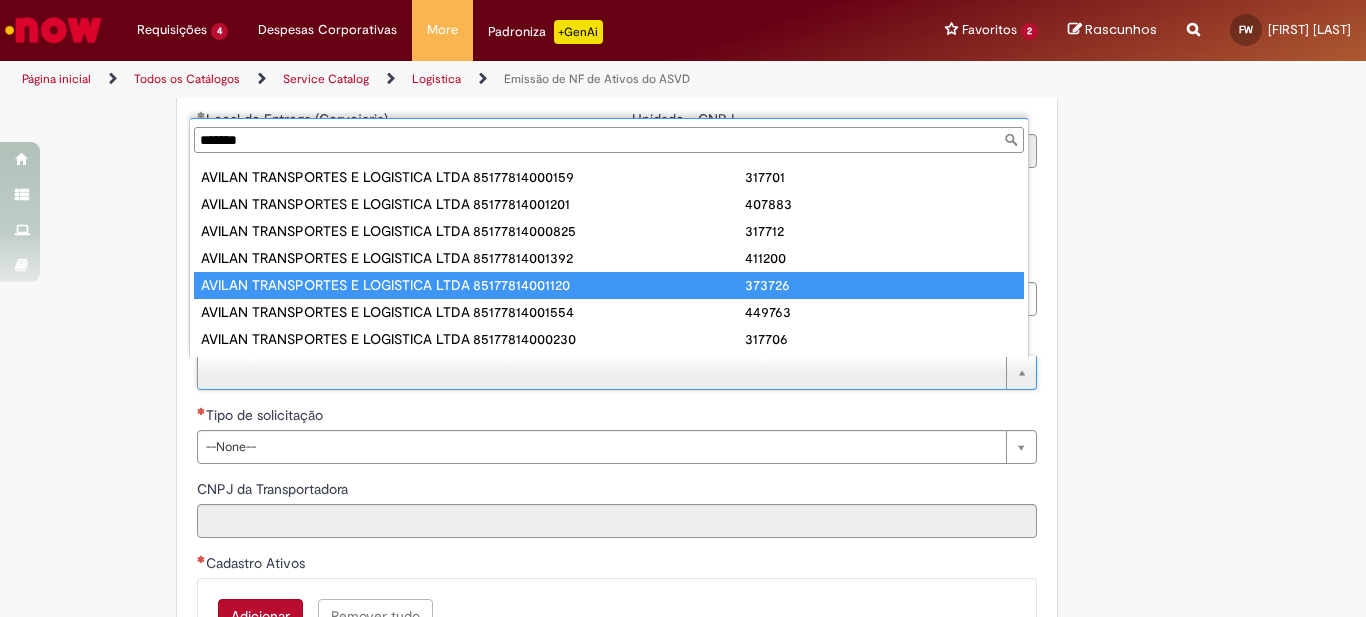 type on "******" 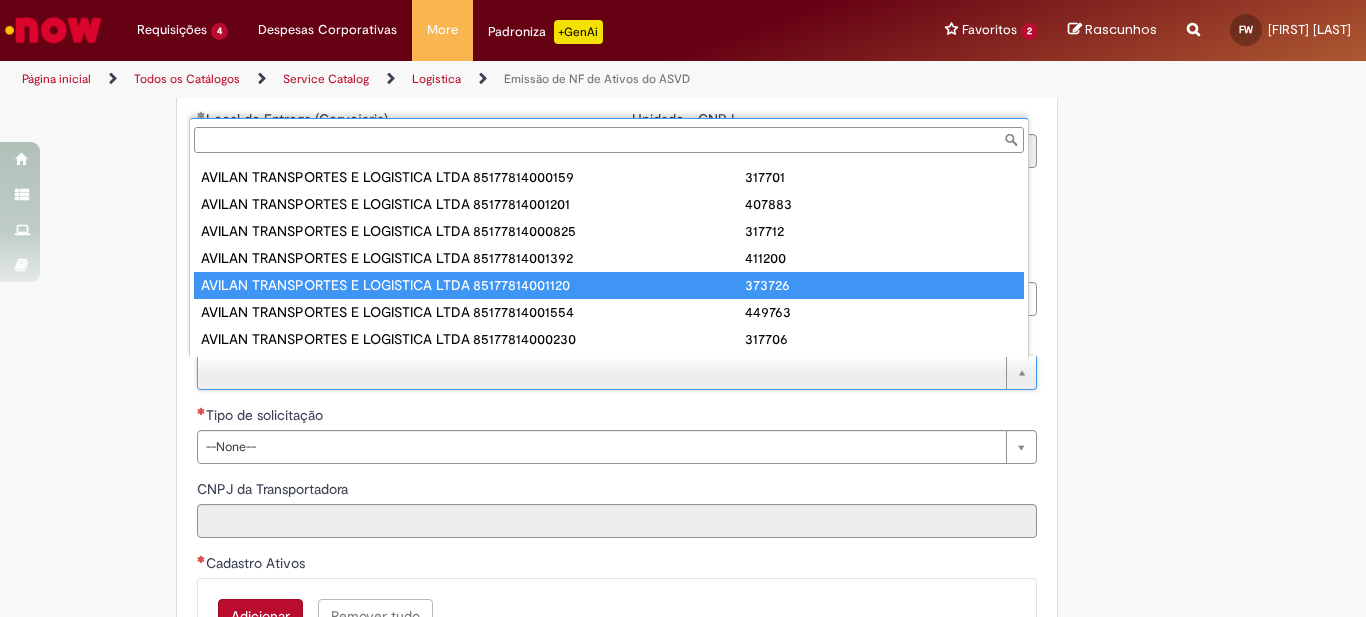 type on "**********" 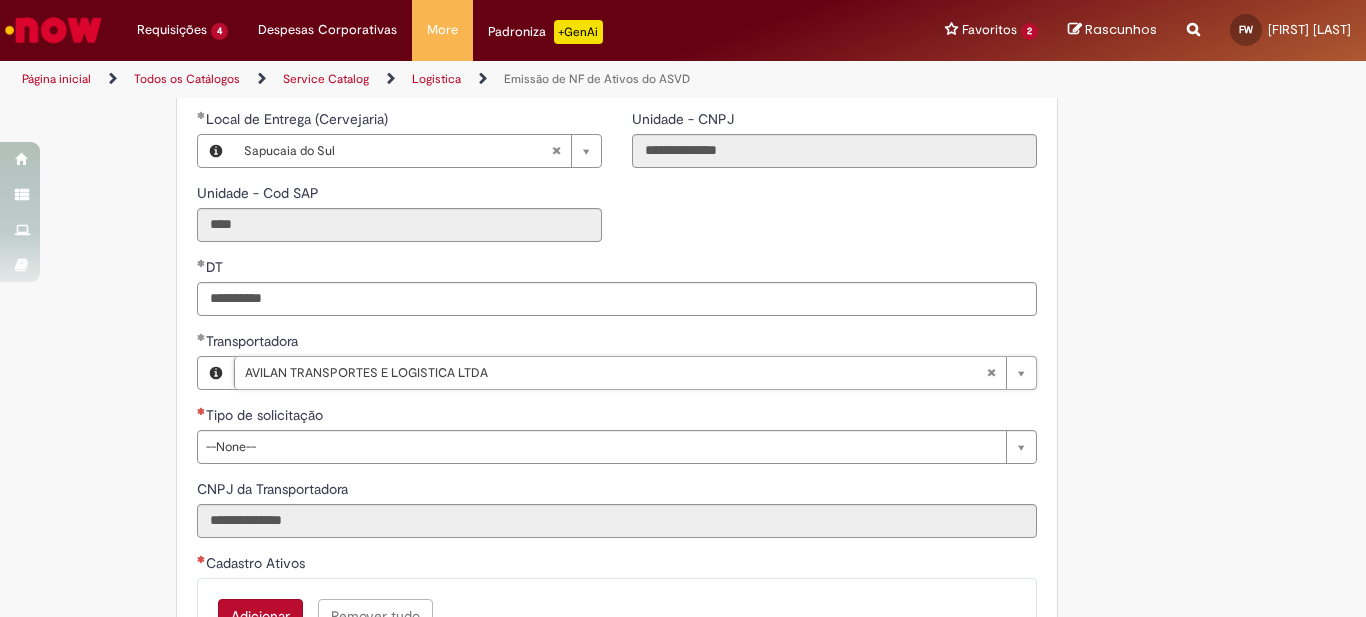 scroll, scrollTop: 700, scrollLeft: 0, axis: vertical 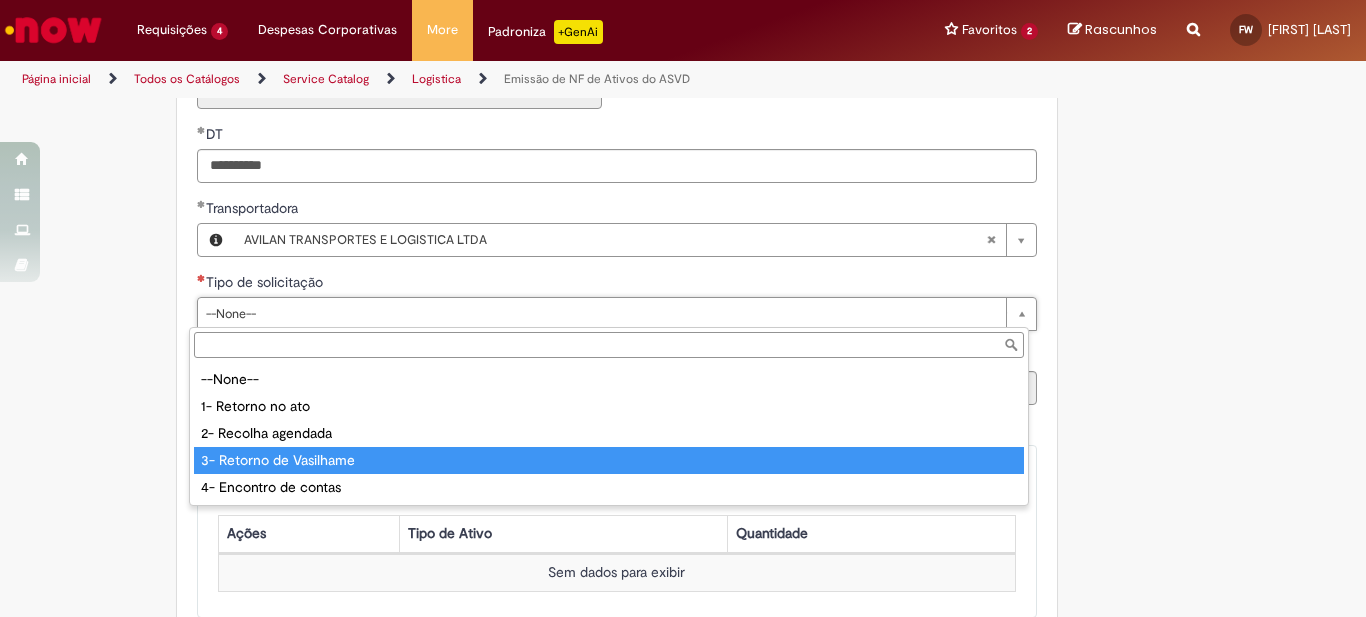 type on "**********" 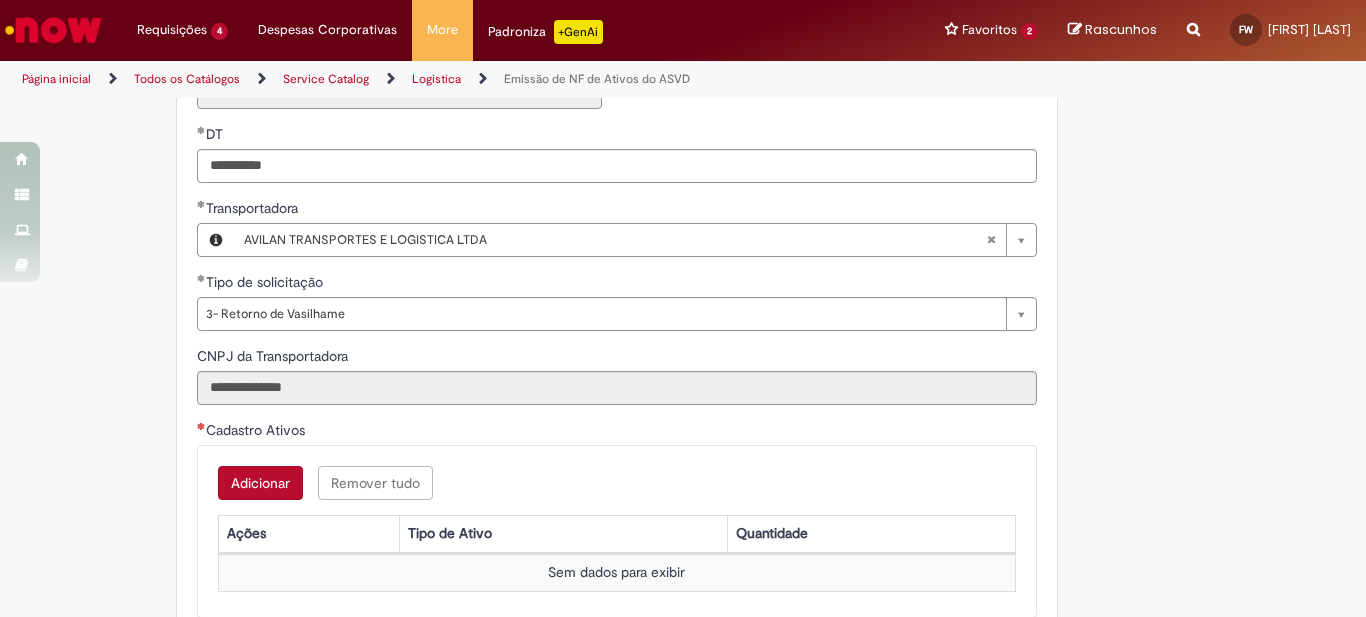 click on "Adicionar" at bounding box center [260, 483] 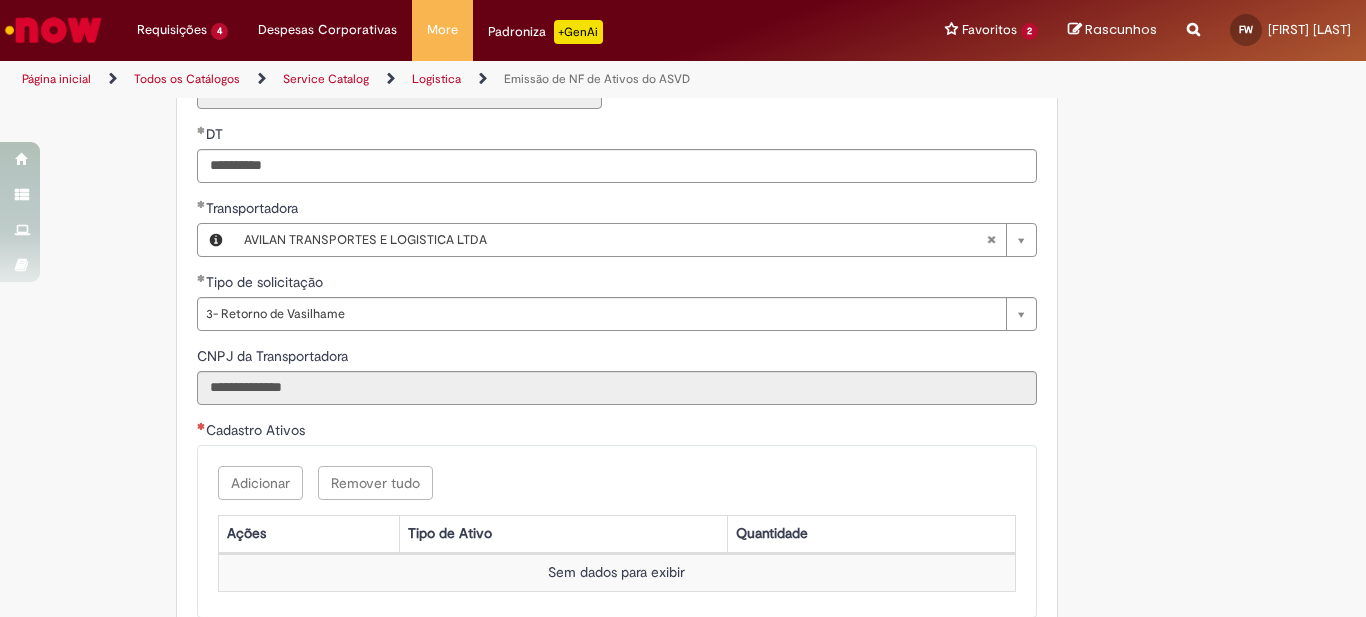 scroll, scrollTop: 767, scrollLeft: 0, axis: vertical 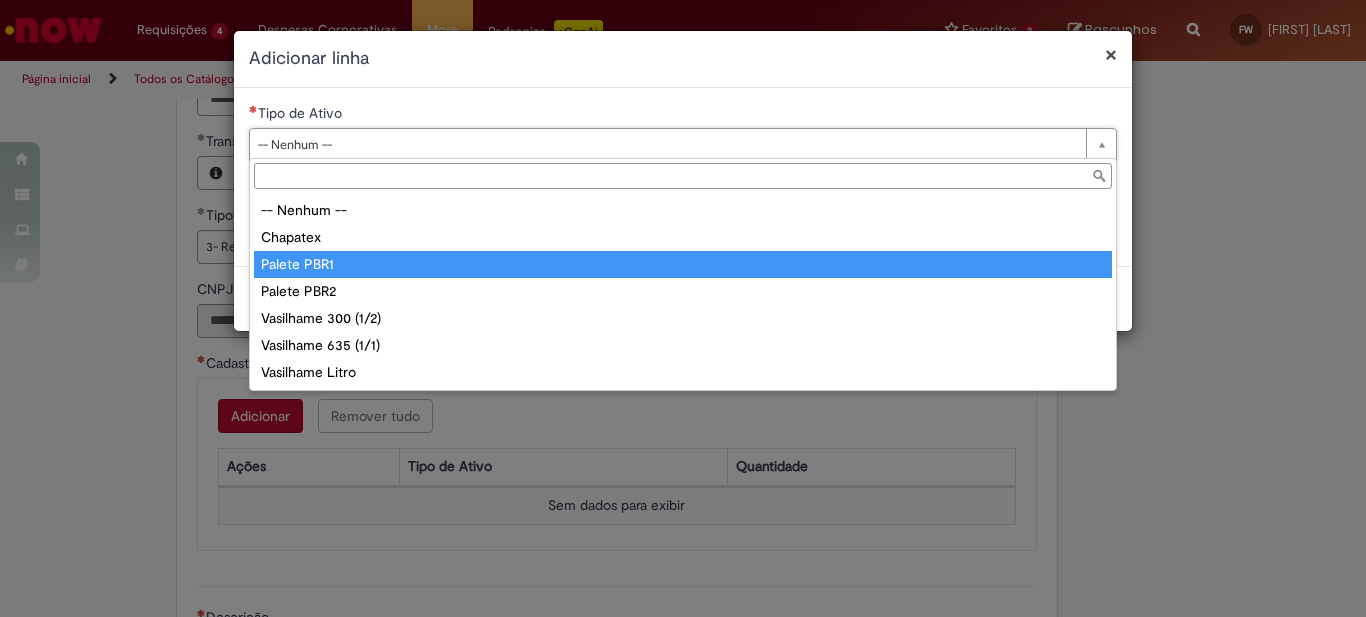 type on "**********" 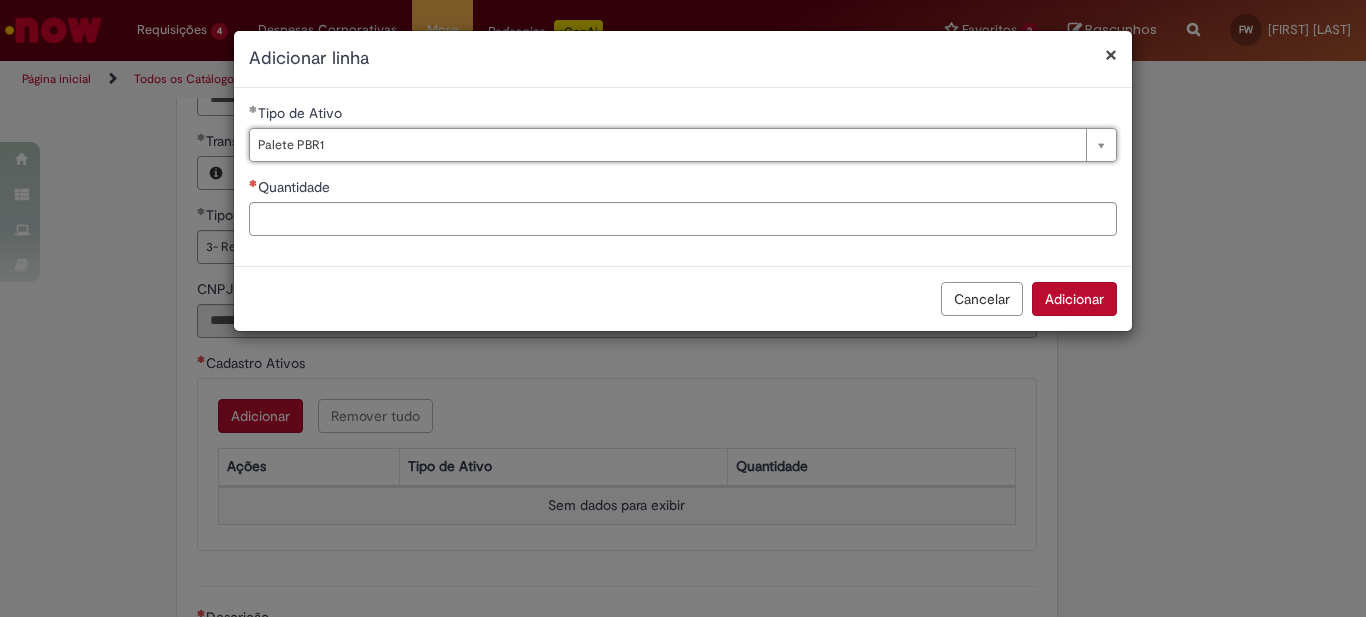 click on "**********" at bounding box center [683, 177] 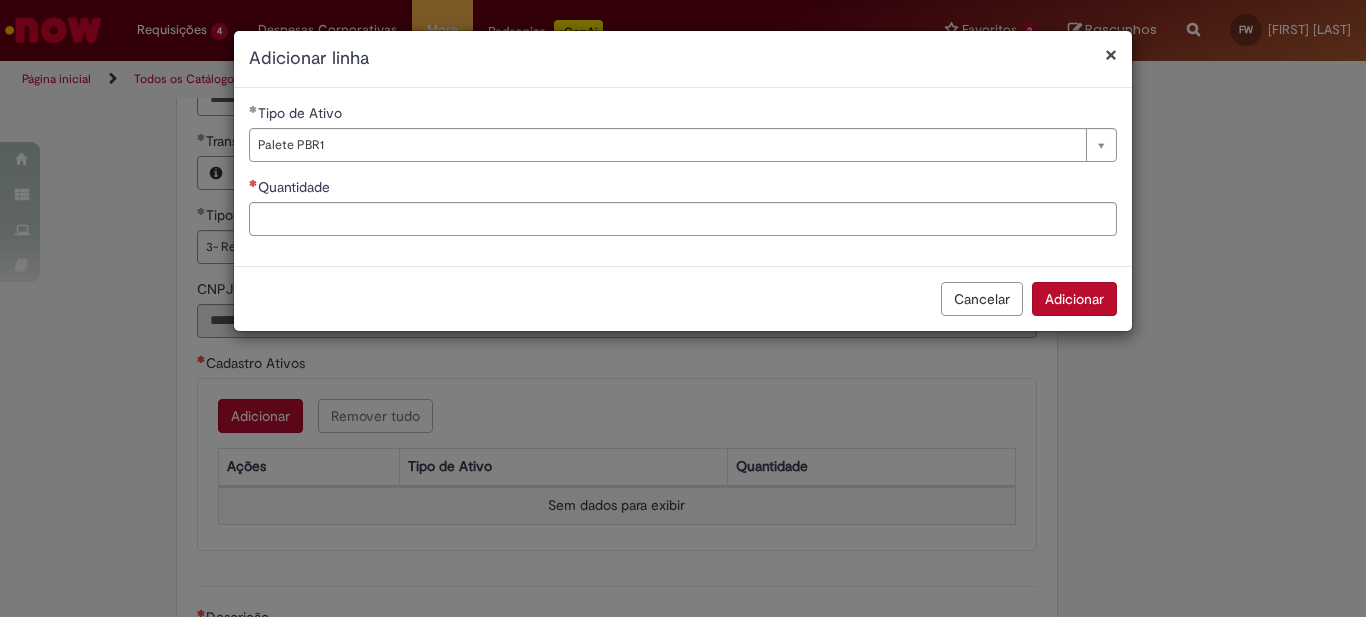 click on "**********" at bounding box center [683, 177] 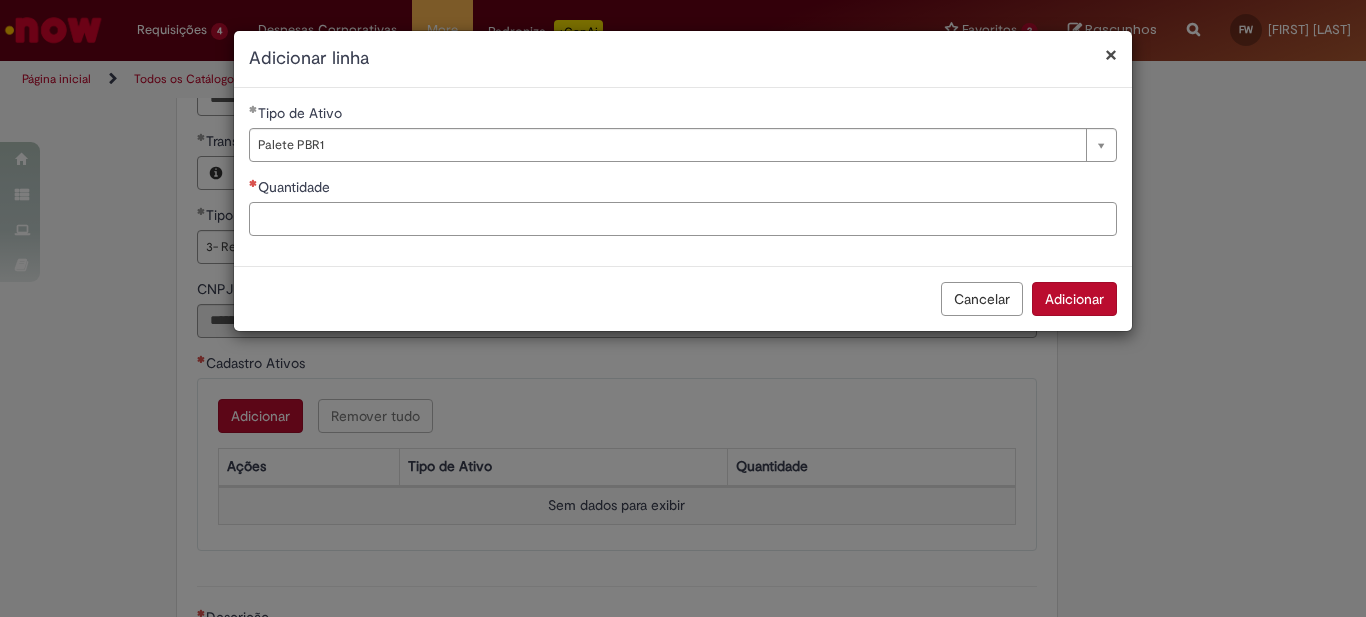 click on "Quantidade" at bounding box center (683, 219) 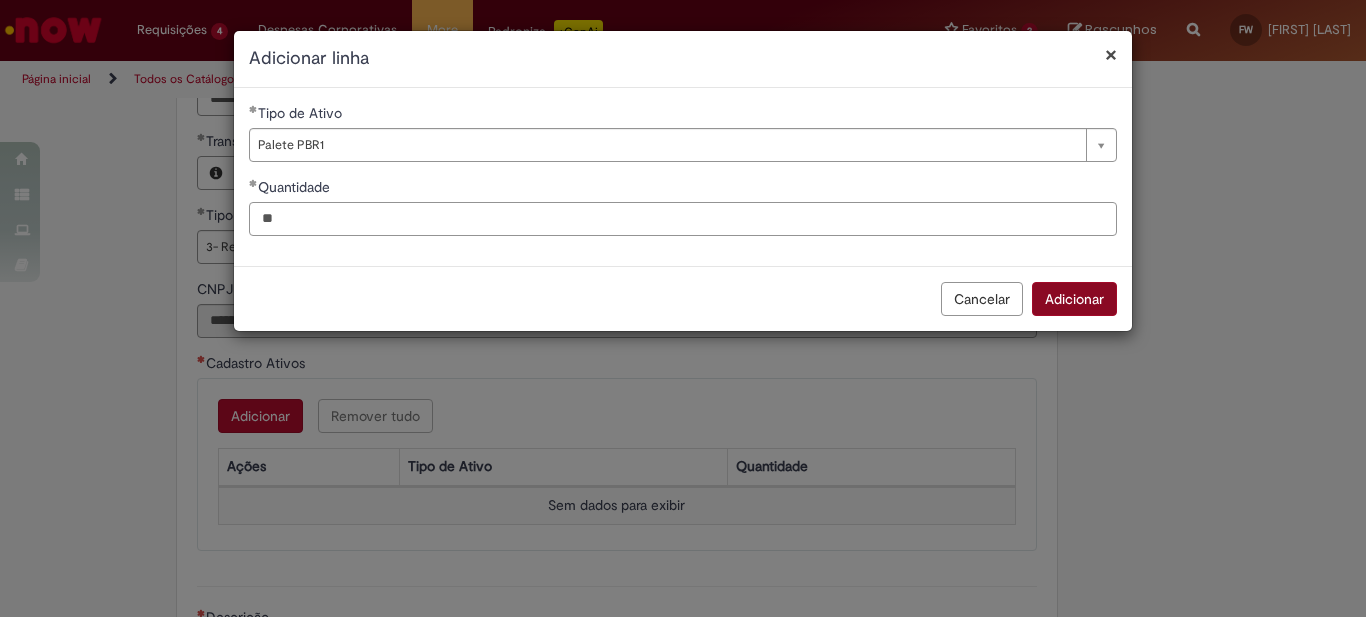 type on "**" 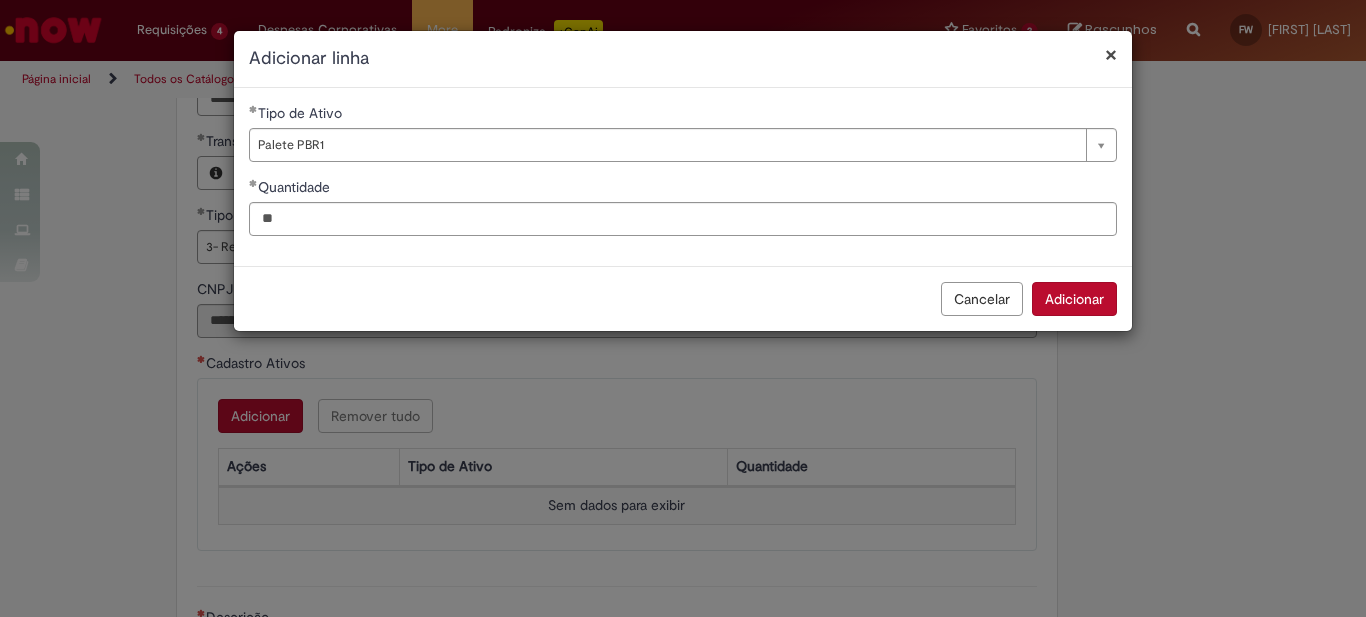 click on "Adicionar" at bounding box center [1074, 299] 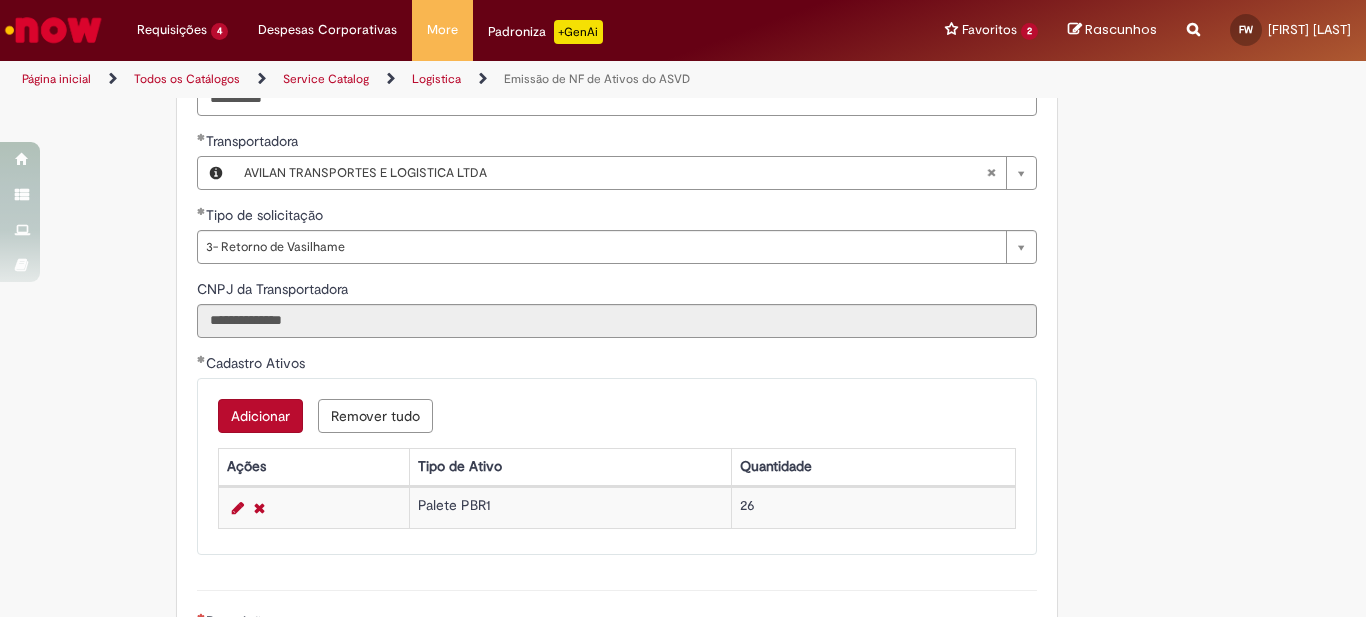 scroll, scrollTop: 967, scrollLeft: 0, axis: vertical 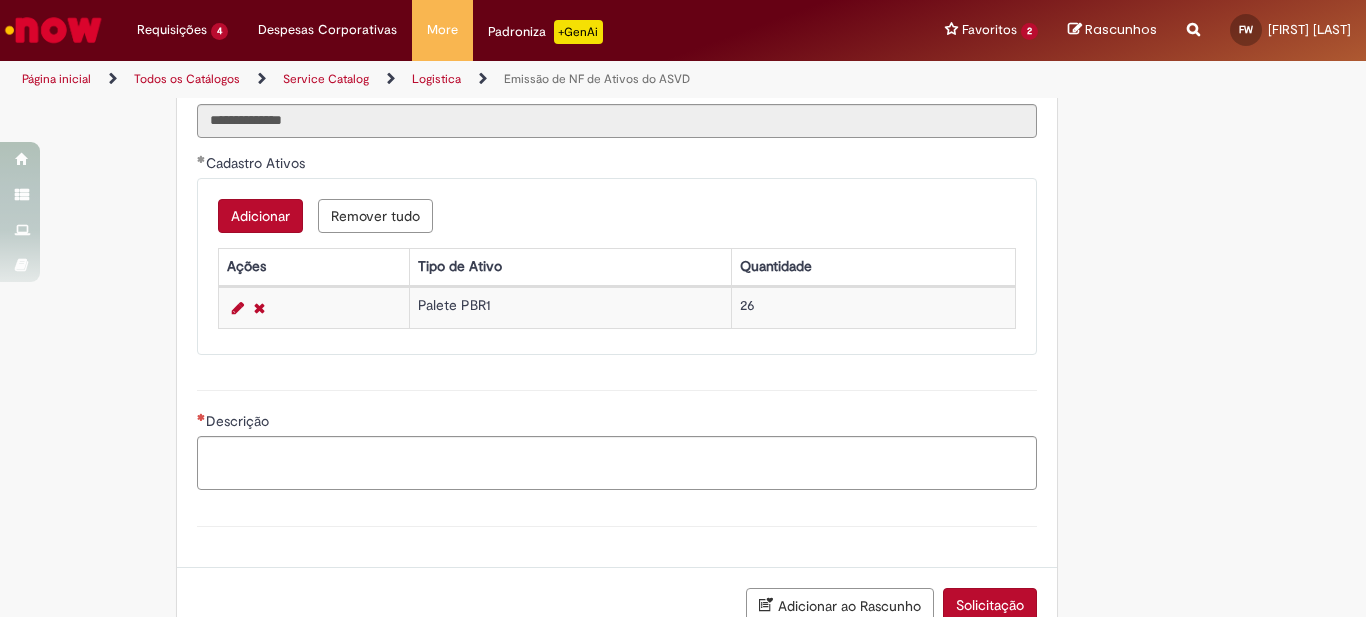 click on "Solicitação" at bounding box center (990, 605) 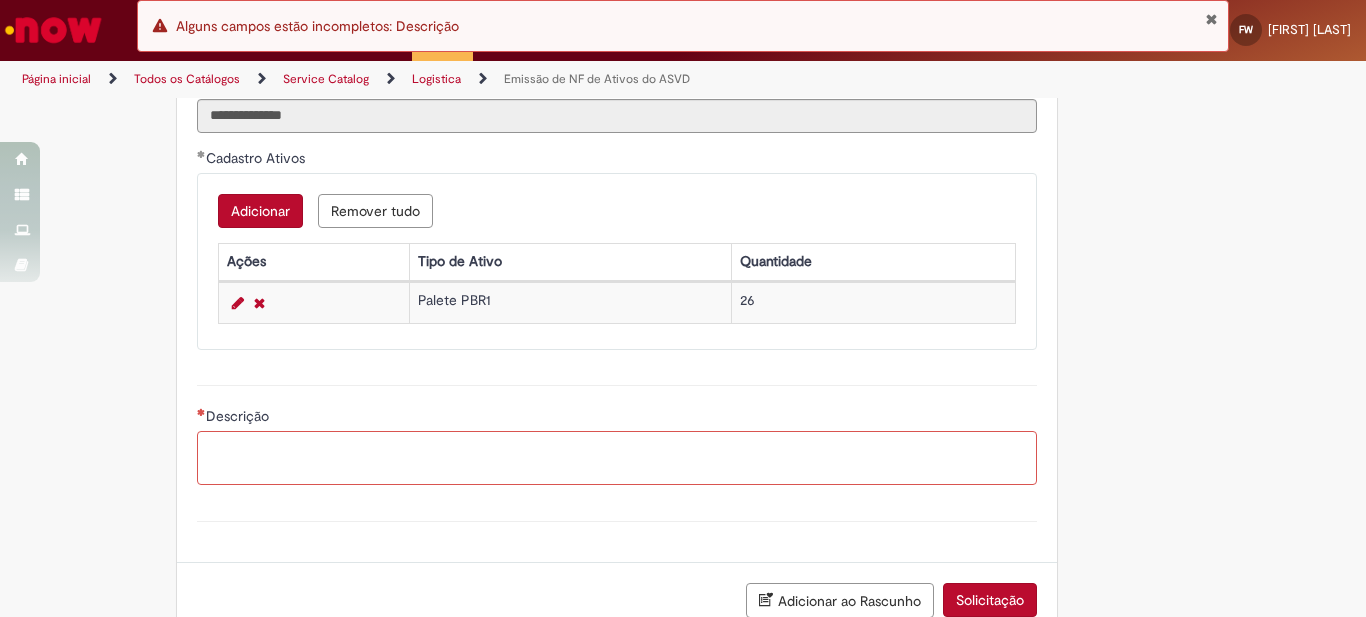scroll, scrollTop: 905, scrollLeft: 0, axis: vertical 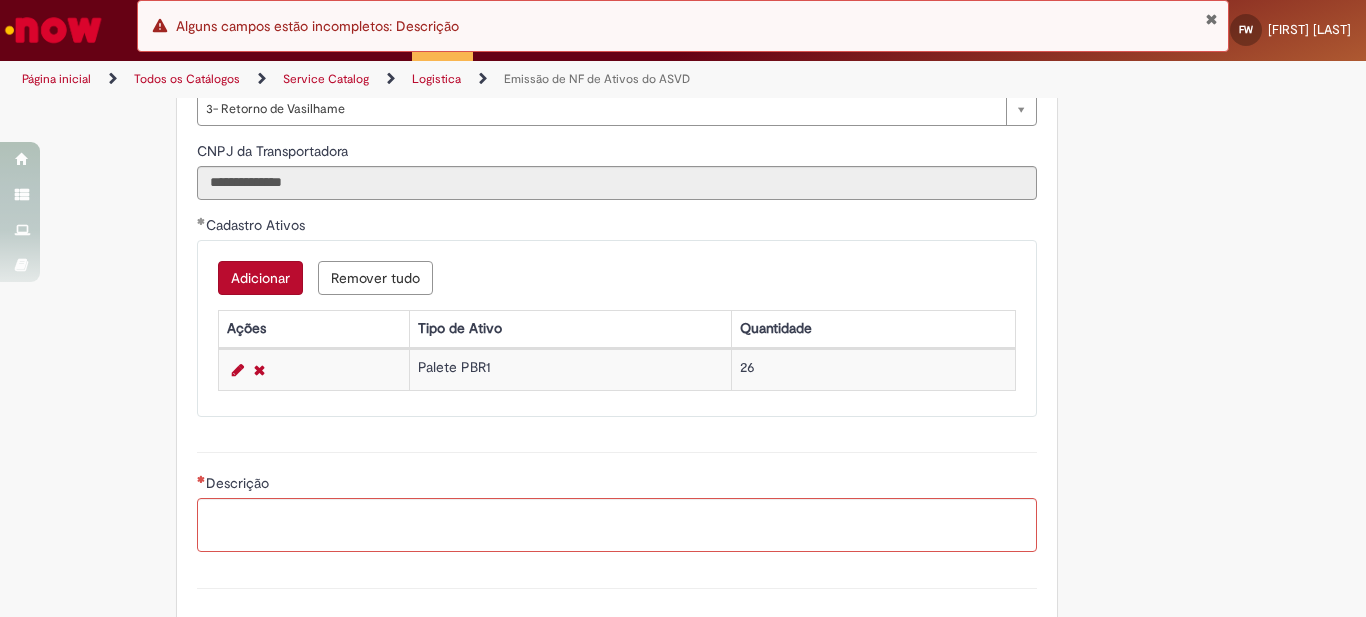 click on "Adicionar" at bounding box center [260, 278] 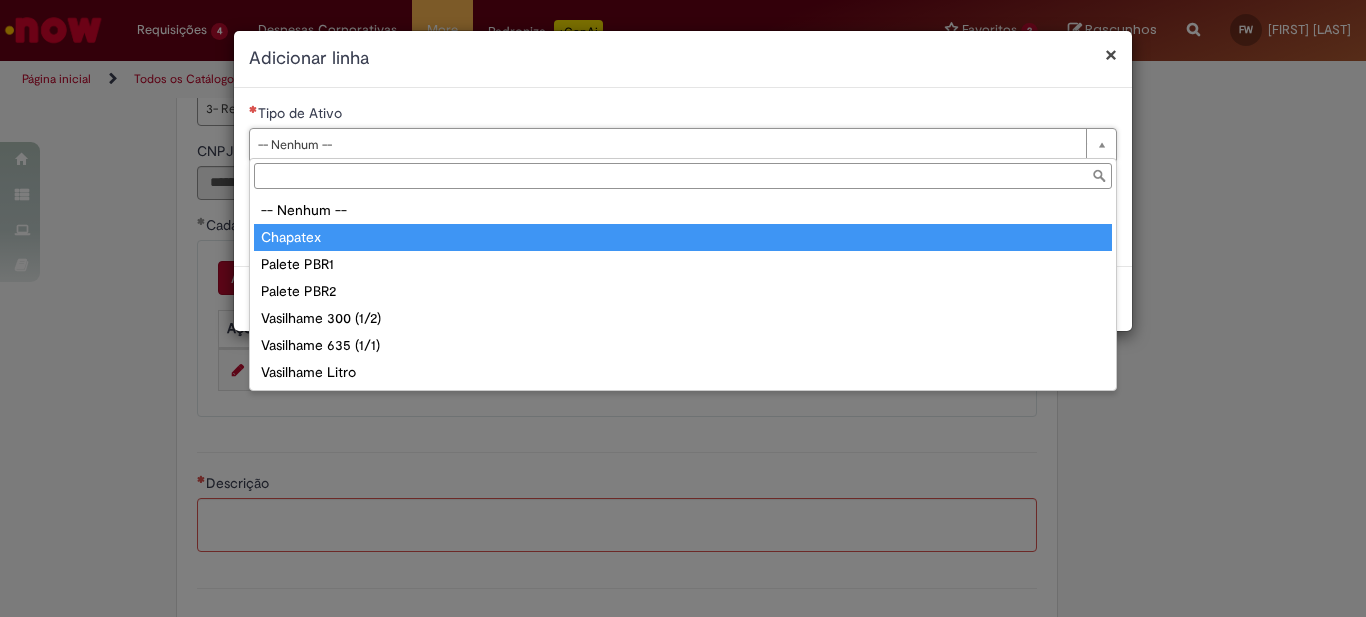 type on "********" 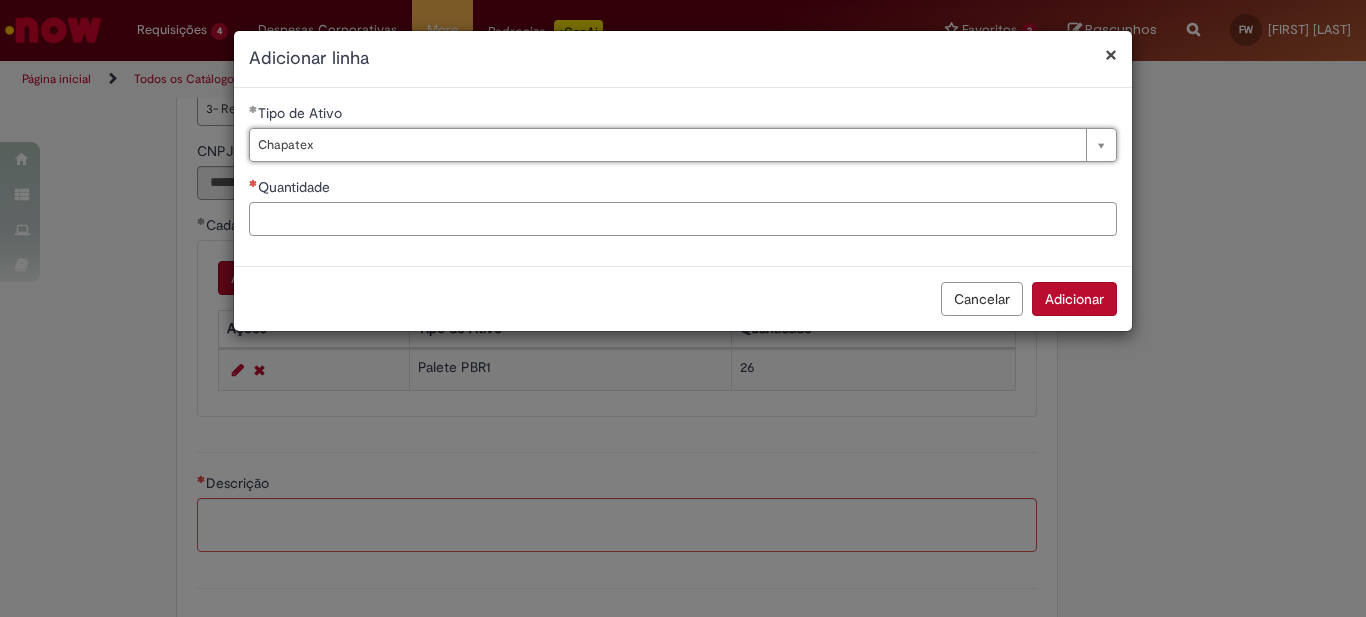 click on "Quantidade" at bounding box center (683, 219) 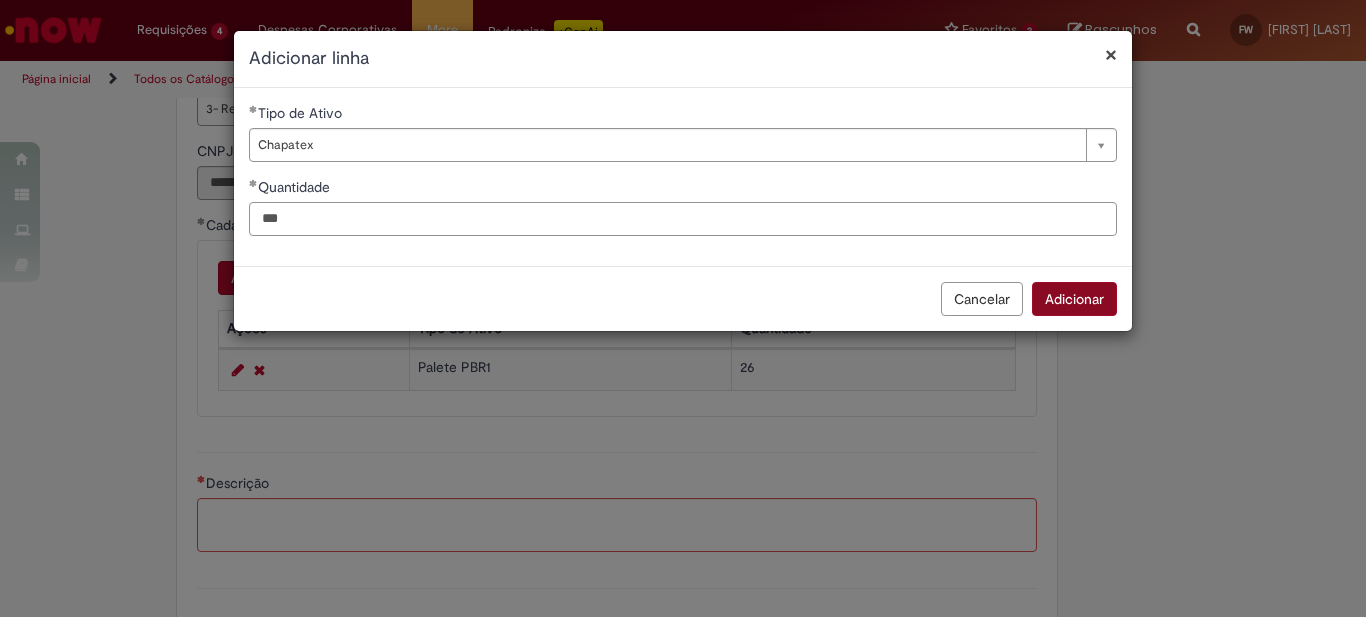 type on "***" 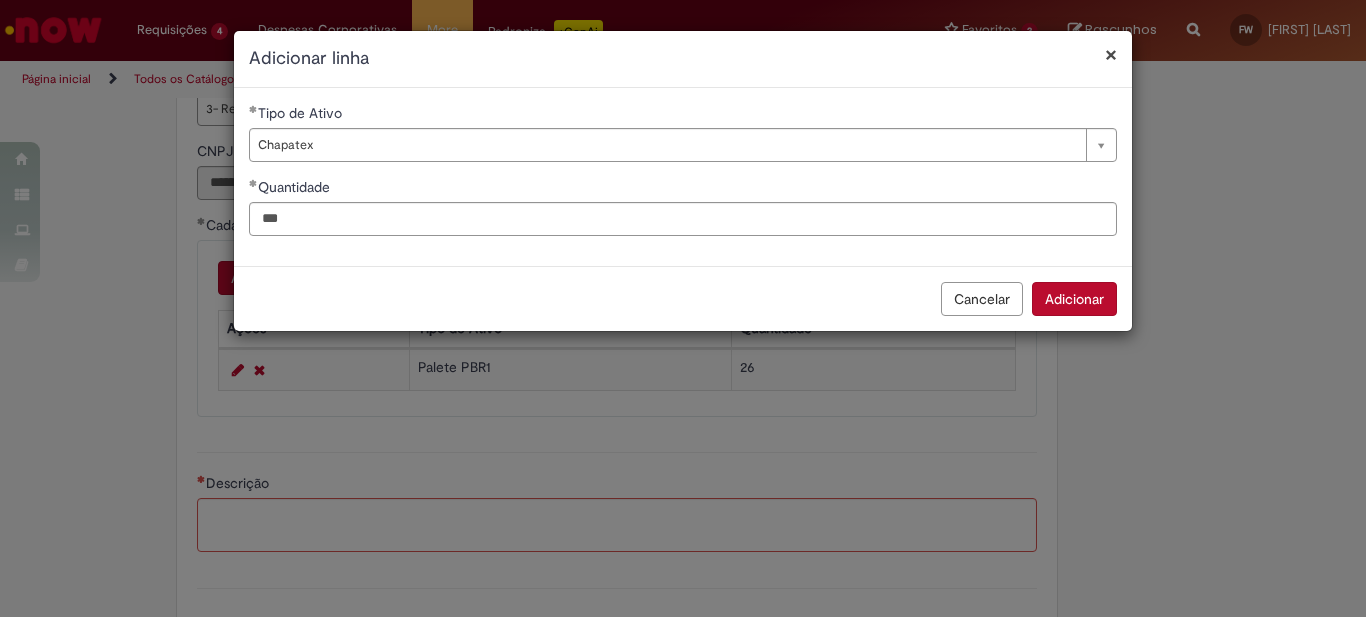 click on "Adicionar" at bounding box center (1074, 299) 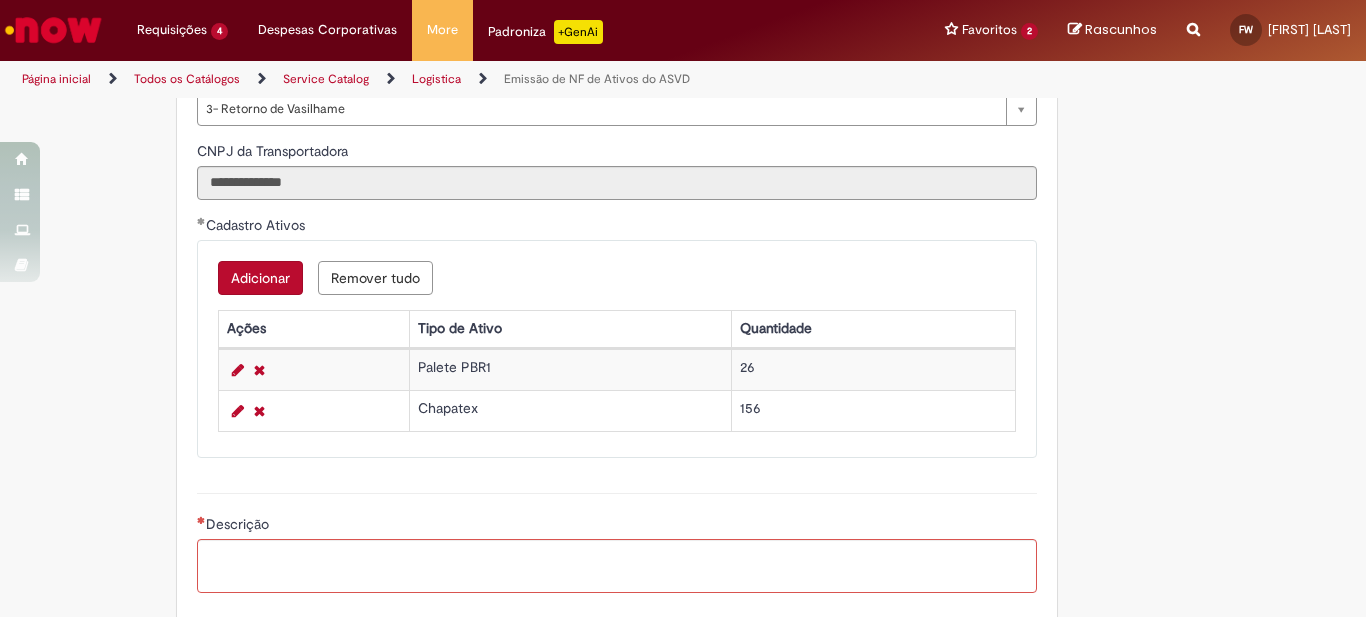scroll, scrollTop: 1138, scrollLeft: 0, axis: vertical 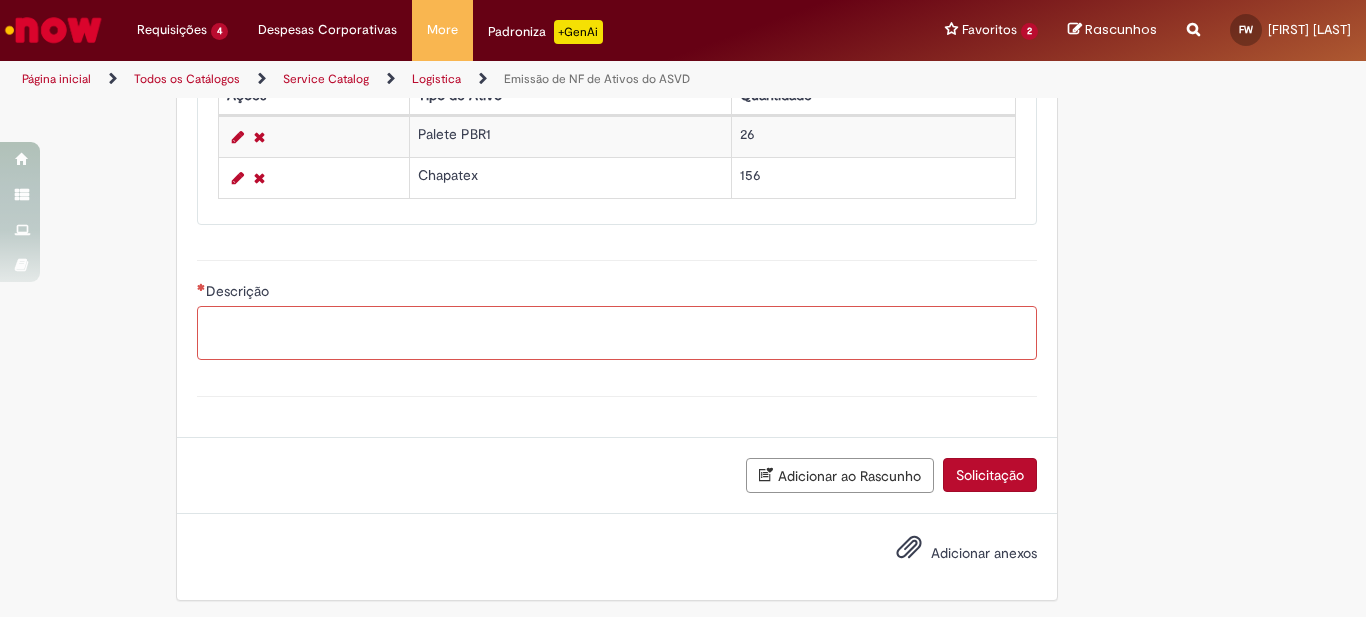 click on "Descrição" at bounding box center (617, 333) 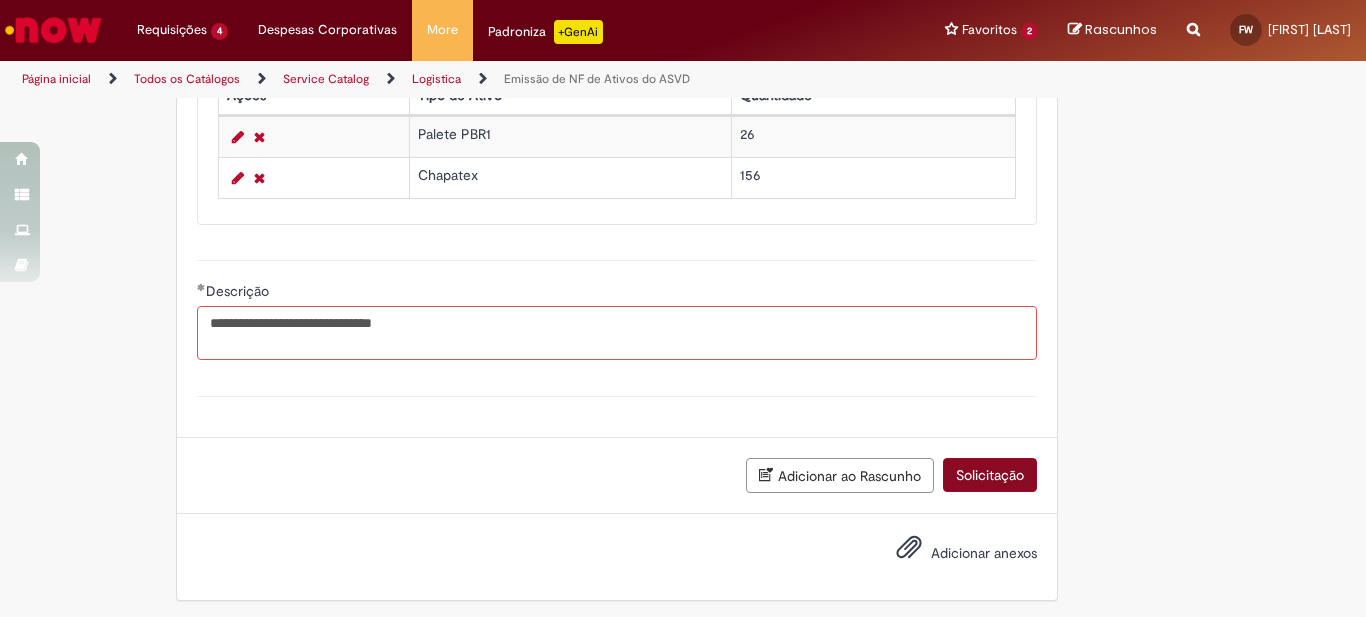 type on "**********" 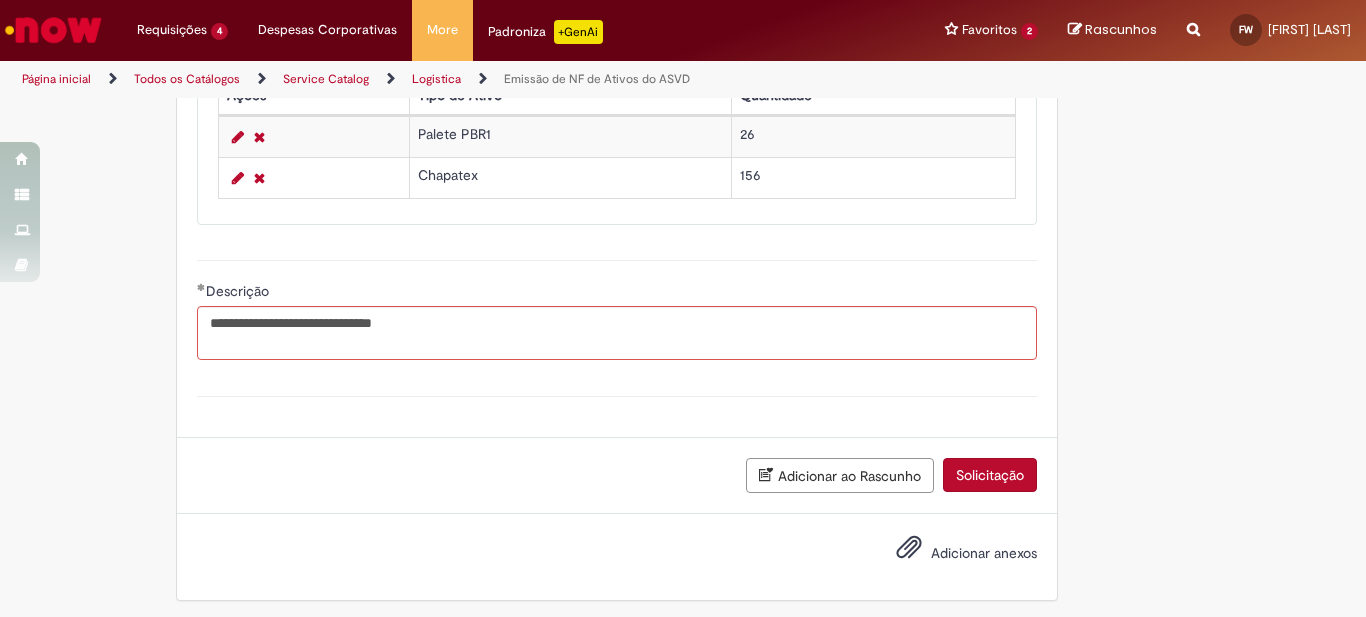 click on "Solicitação" at bounding box center [990, 475] 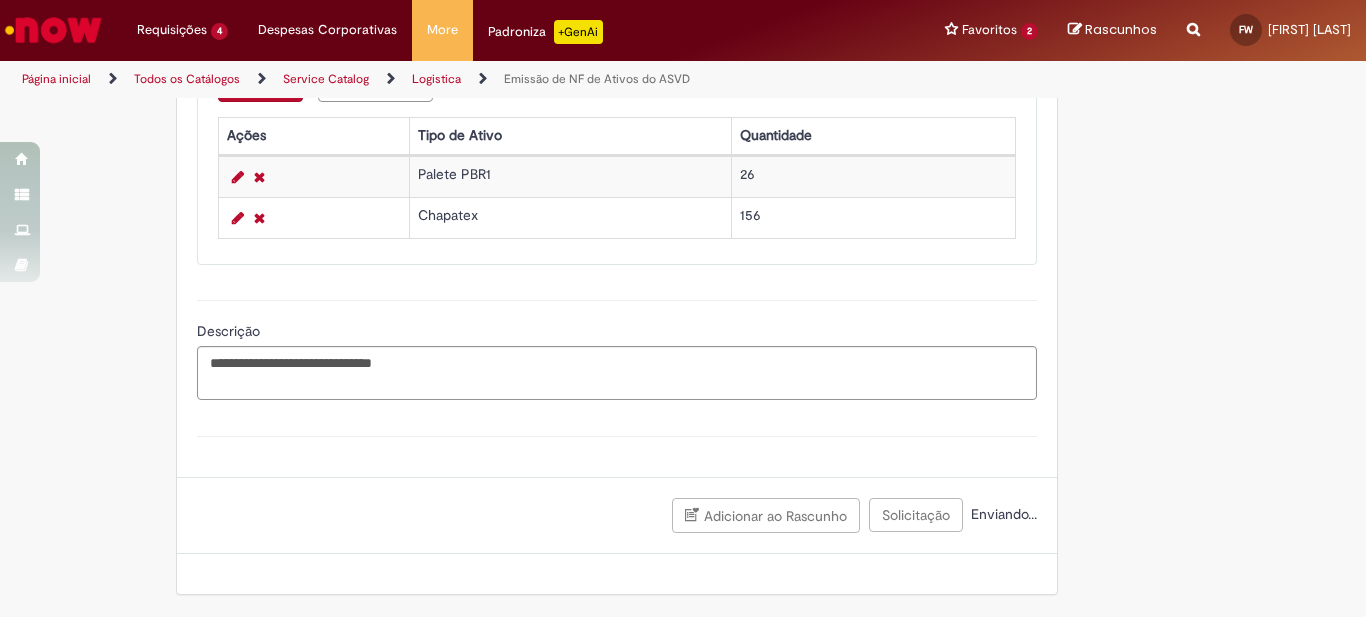 scroll, scrollTop: 1098, scrollLeft: 0, axis: vertical 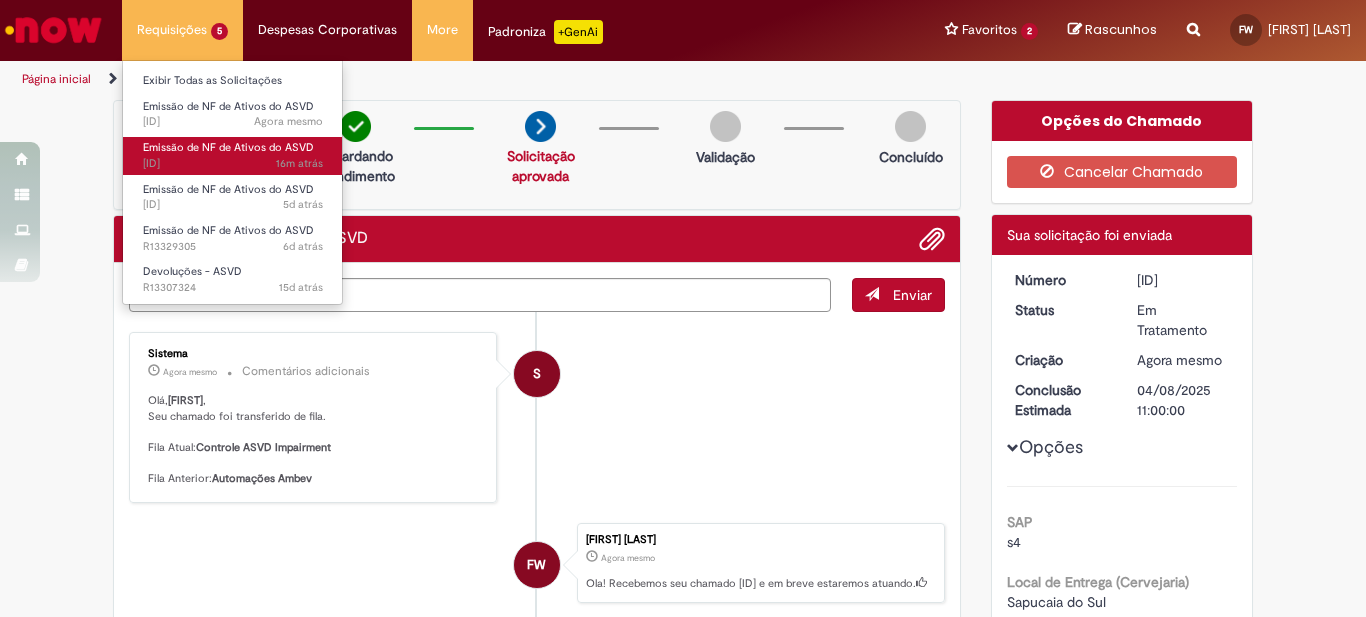 click on "[DURATION] atrás [DURATION]  [ID]" at bounding box center (233, 164) 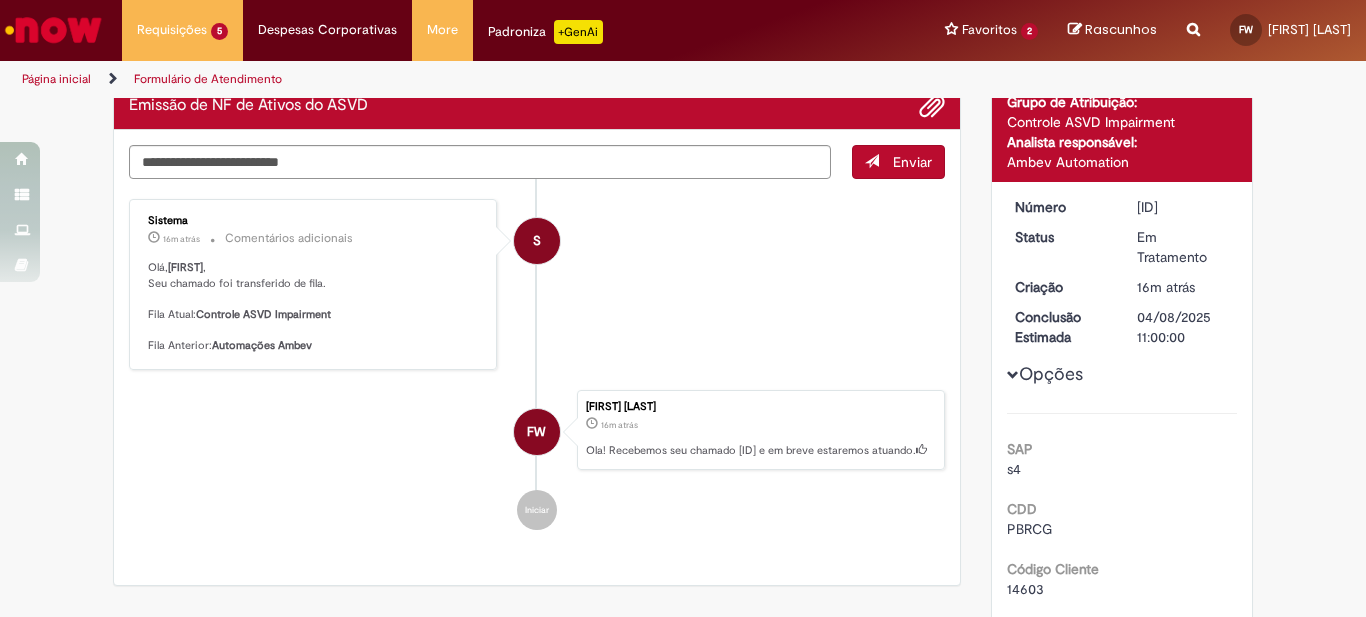 scroll, scrollTop: 0, scrollLeft: 0, axis: both 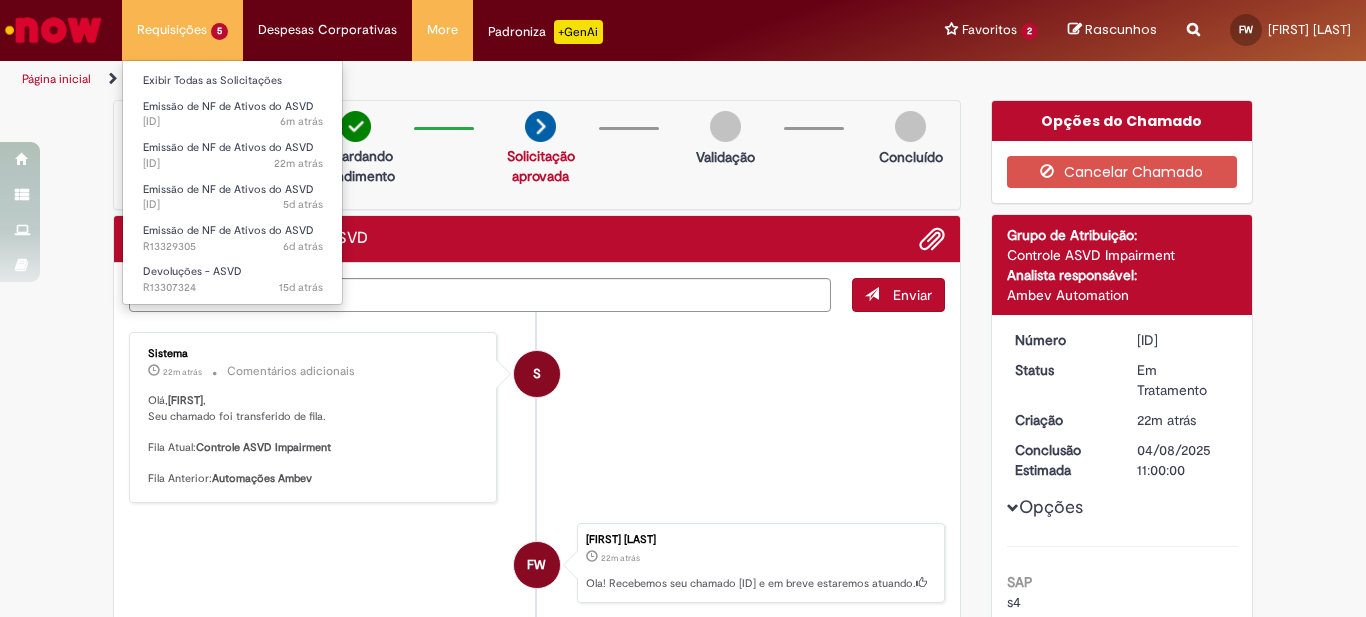 click on "Requisições   5
Exibir Todas as Solicitações
Emissão de NF de Ativos do ASVD
[DURATION] atrás [DURATION]    [ID]
Emissão de NF de Ativos do ASVD
[DURATION] atrás [DURATION]  [ID]
Emissão de NF de Ativos do ASVD
[DURATION] atrás [DURATION]  [ID]
Emissão de NF de Ativos do ASVD
[DURATION] atrás [DURATION]  [ID]
Devoluções - ASVD
[DURATION] atrás [DURATION]  [ID]" at bounding box center [182, 30] 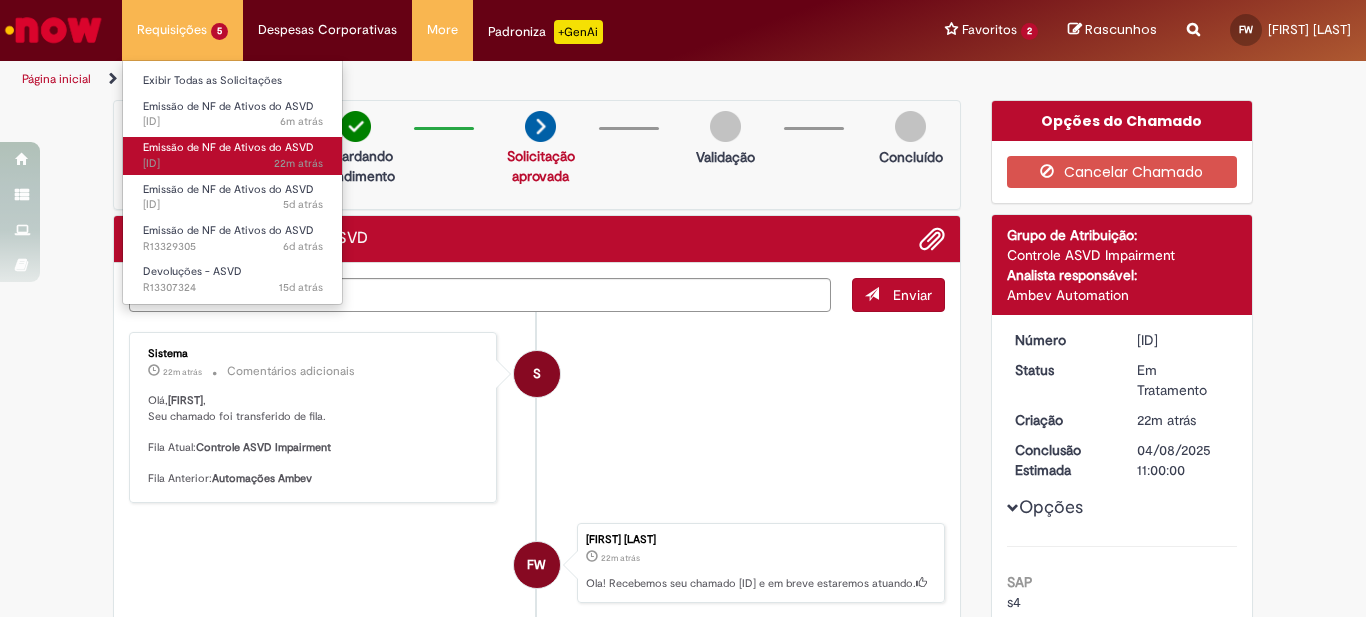 click on "Emissão de NF de Ativos do ASVD" at bounding box center [228, 147] 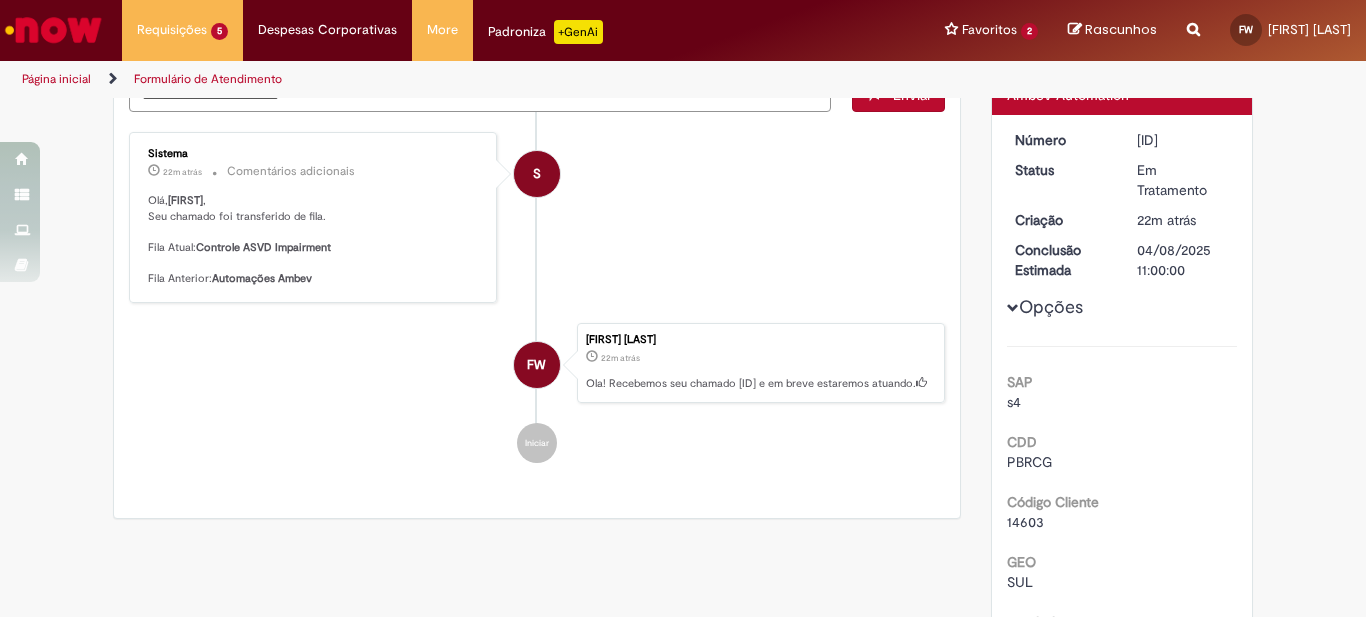 scroll, scrollTop: 0, scrollLeft: 0, axis: both 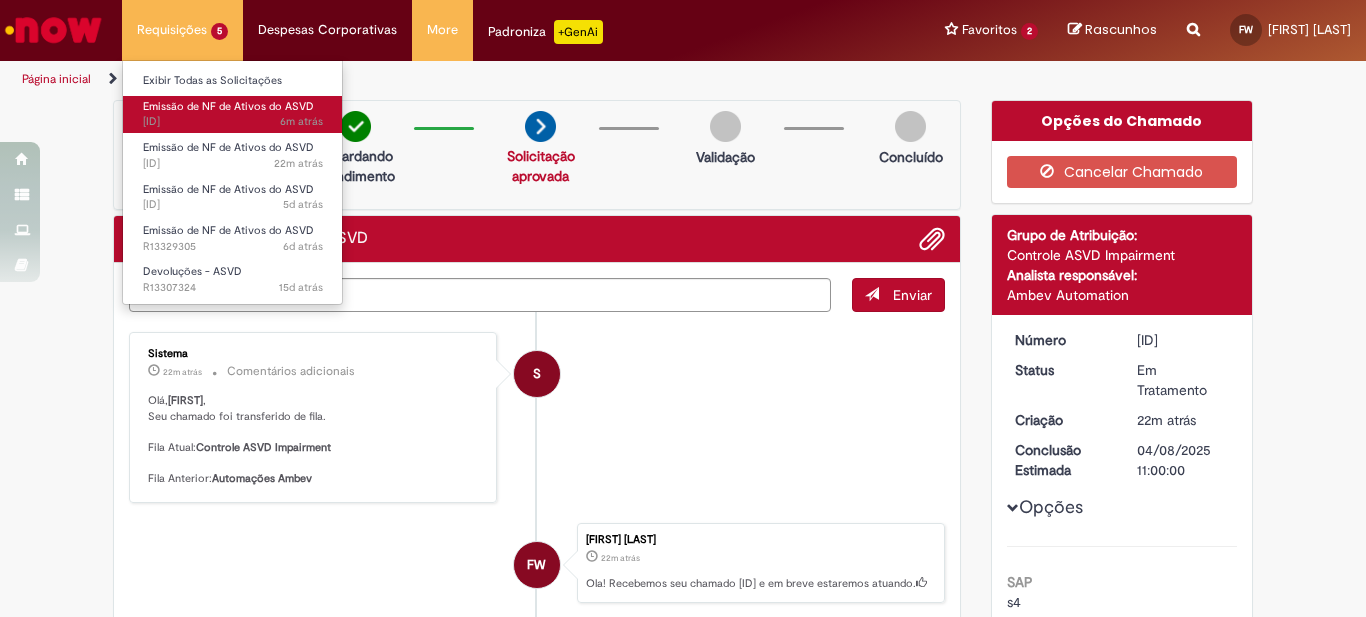 click on "[DURATION] atrás [DURATION]  [ID]" at bounding box center [233, 122] 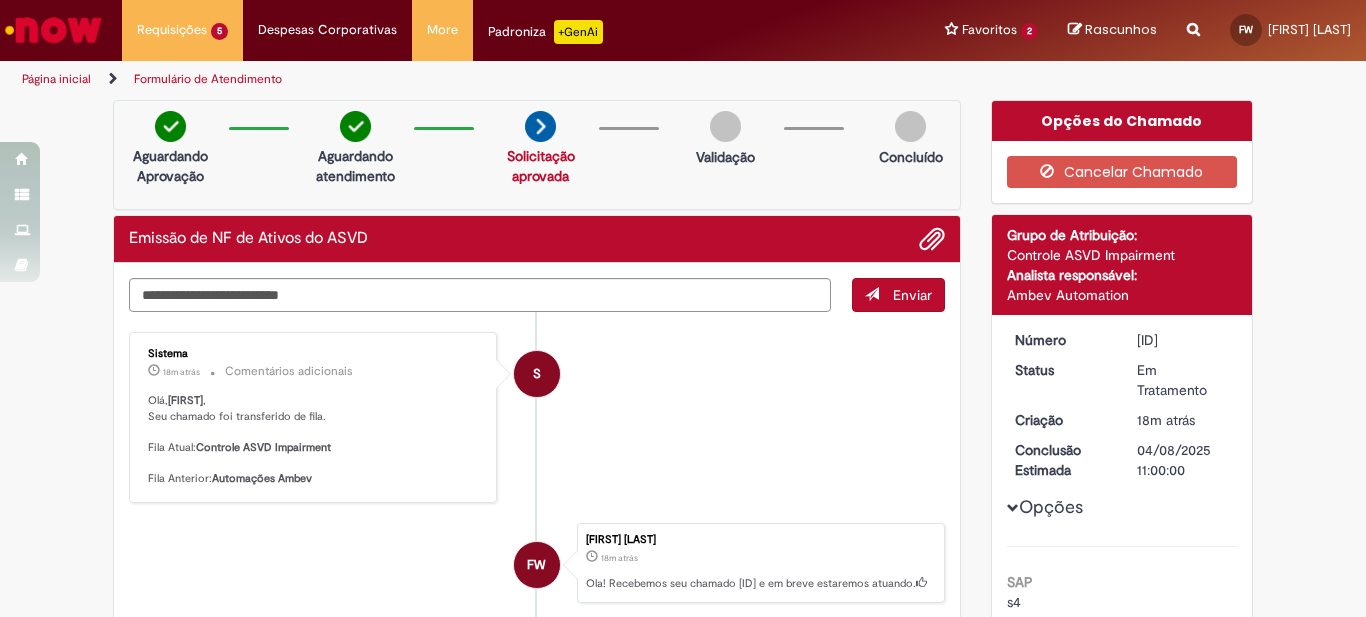 click on "[ID]" at bounding box center [1183, 340] 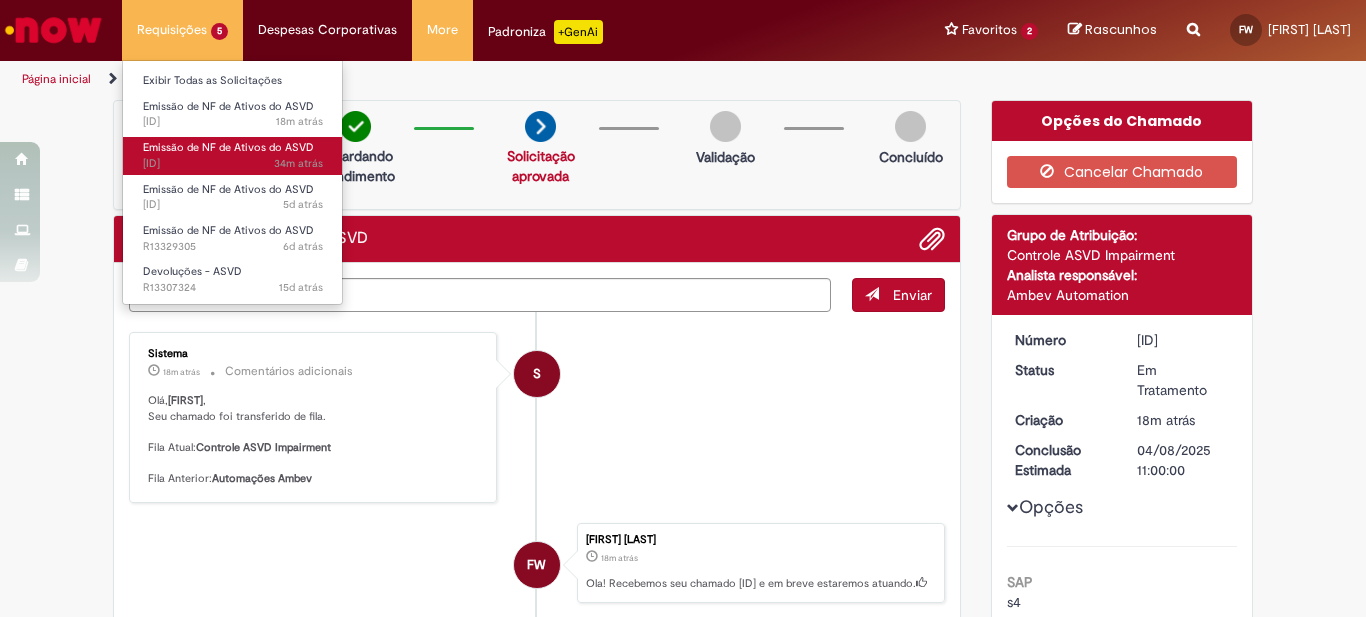 click on "Emissão de NF de Ativos do ASVD" at bounding box center (228, 147) 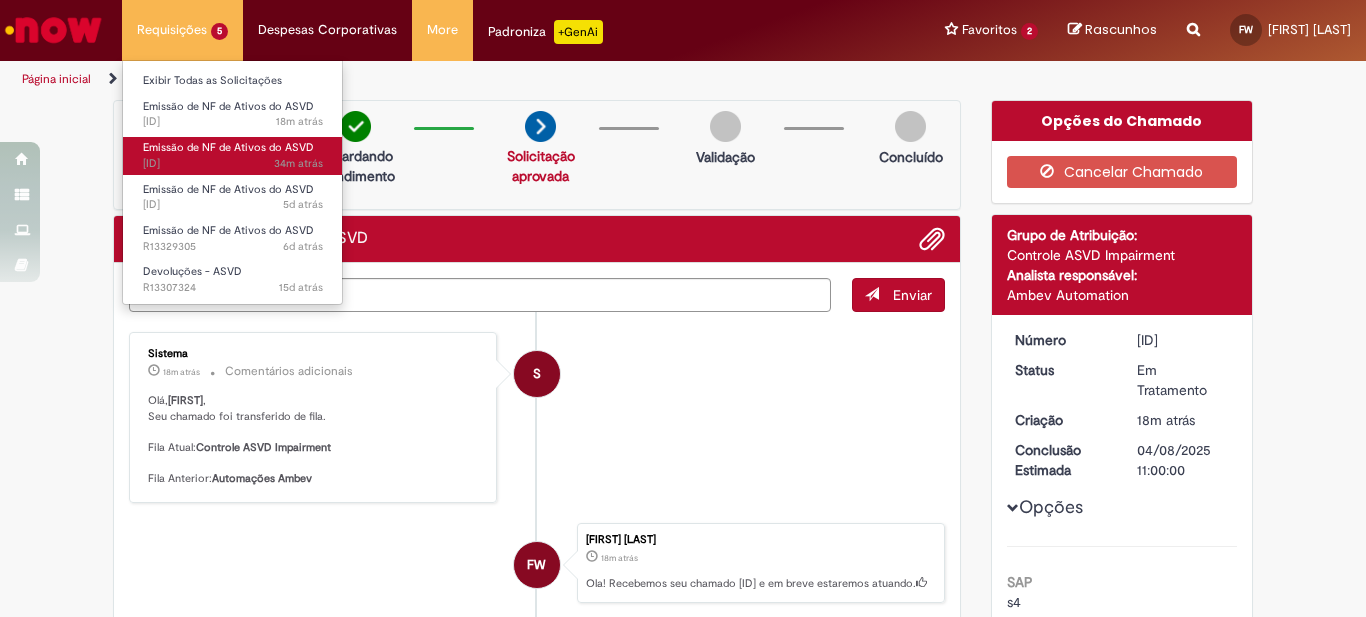 click on "Emissão de NF de Ativos do ASVD" at bounding box center [228, 147] 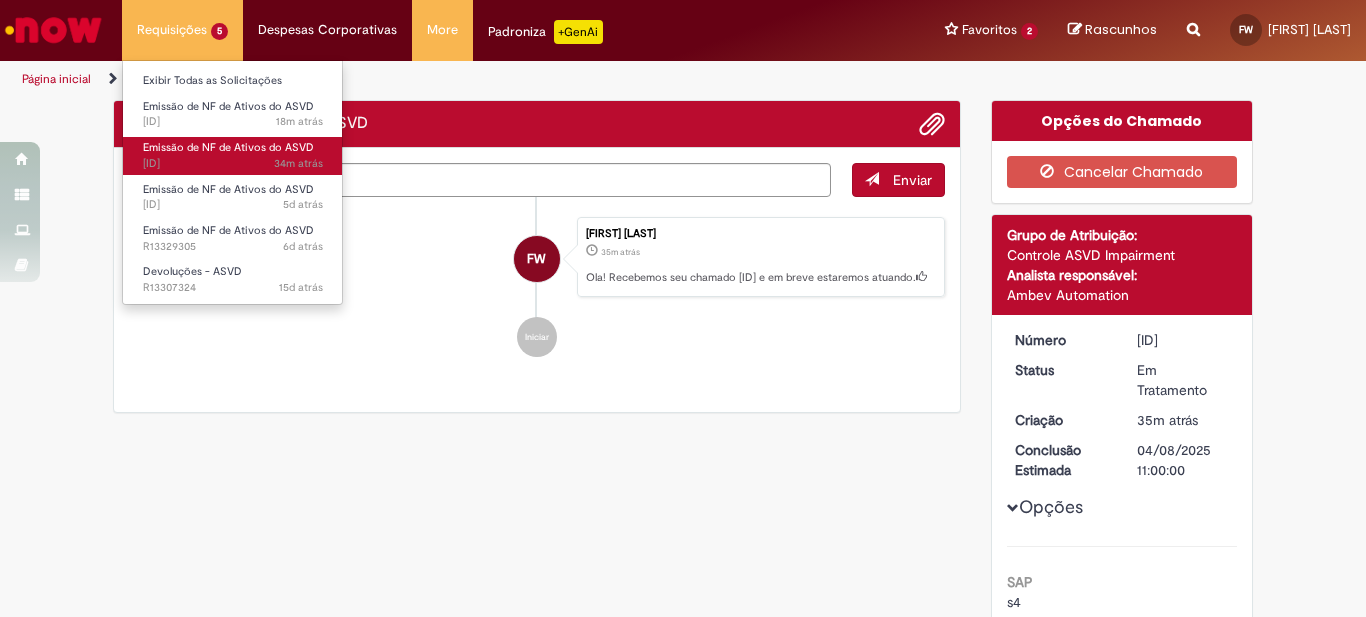 click on "Emissão de NF de Ativos do ASVD" at bounding box center (228, 147) 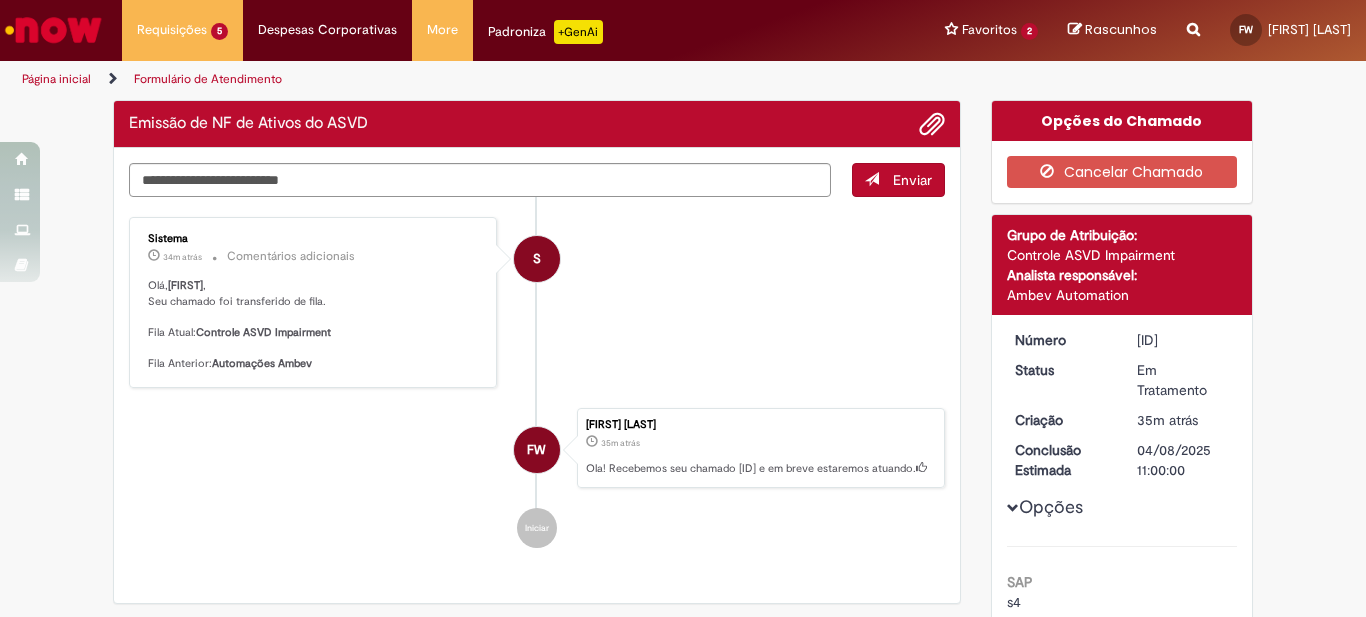 click on "[ID]" at bounding box center [1183, 340] 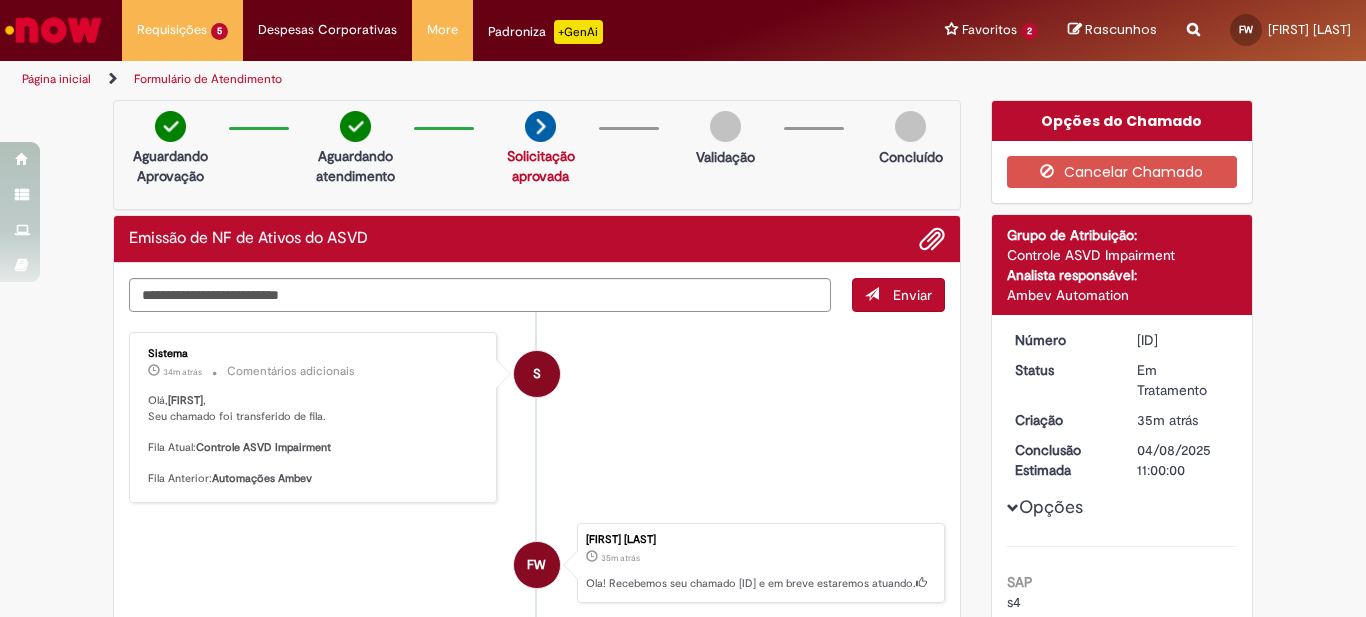 copy on "[ID]" 